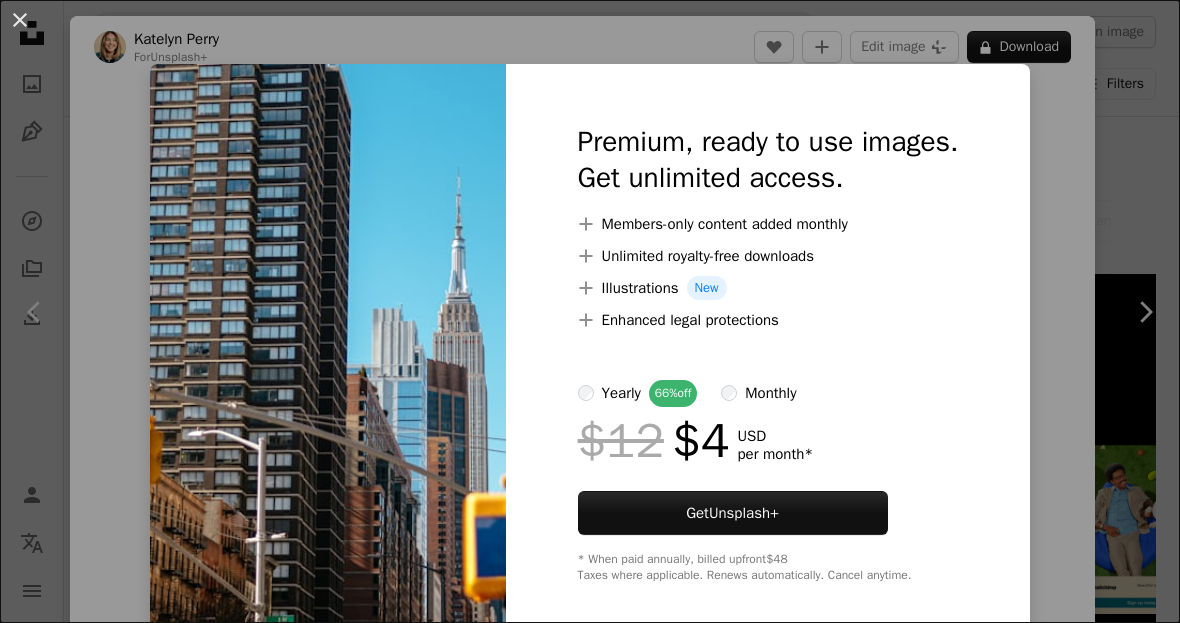 scroll, scrollTop: 13548, scrollLeft: 0, axis: vertical 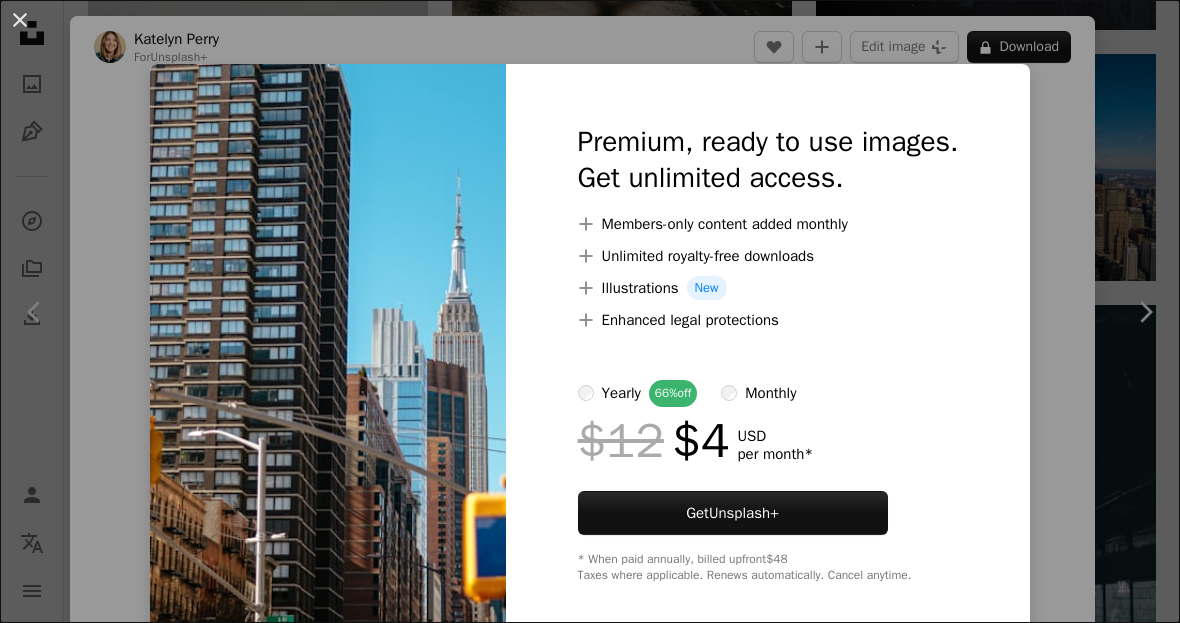 click on "An X shape Premium, ready to use images. Get unlimited access. A plus sign Members-only content added monthly A plus sign Unlimited royalty-free downloads A plus sign Illustrations  New A plus sign Enhanced legal protections yearly 66%  off monthly $12   $4 USD per month * Get  Unsplash+ * When paid annually, billed upfront  $48 Taxes where applicable. Renews automatically. Cancel anytime." at bounding box center [590, 311] 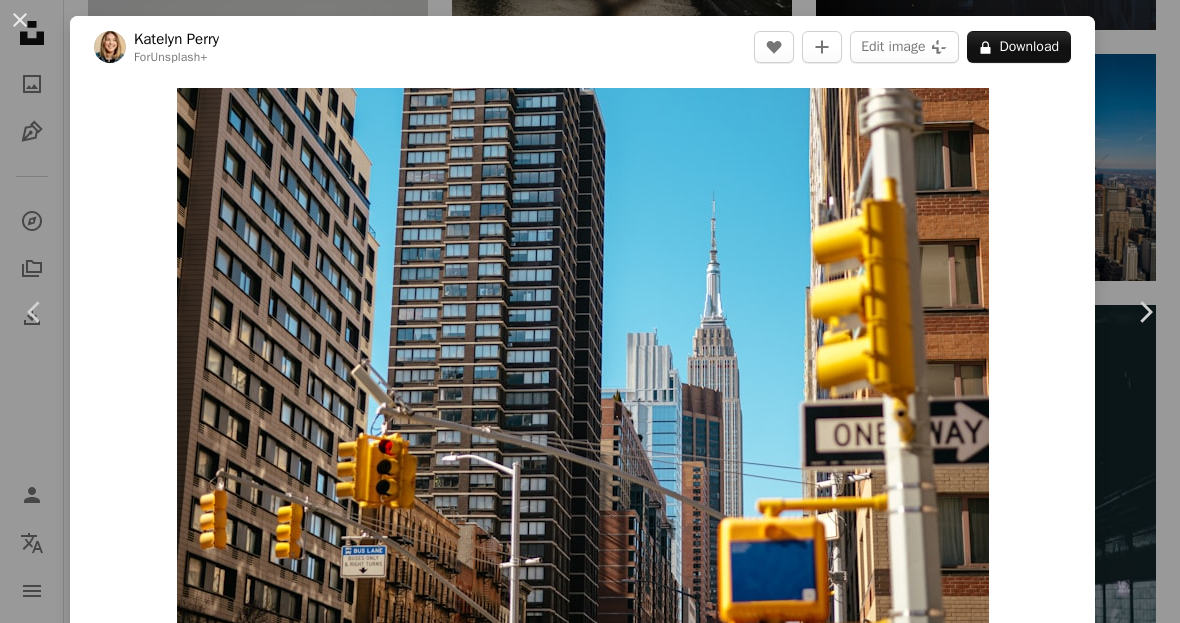 click on "Zoom in" at bounding box center [582, 378] 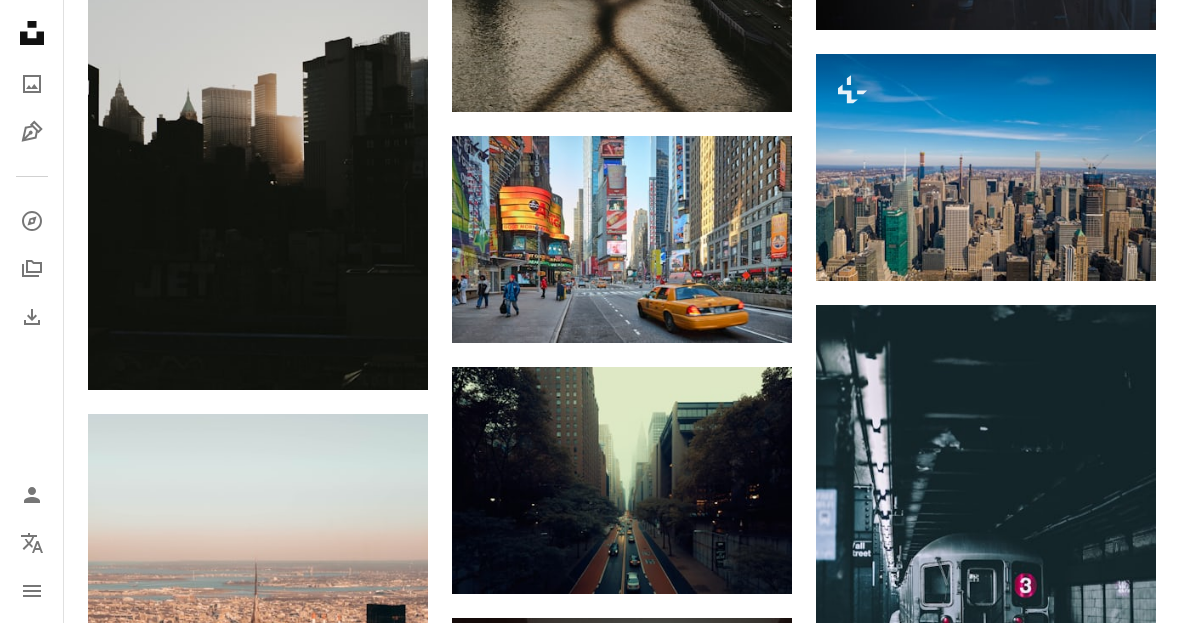 scroll, scrollTop: 13581, scrollLeft: 0, axis: vertical 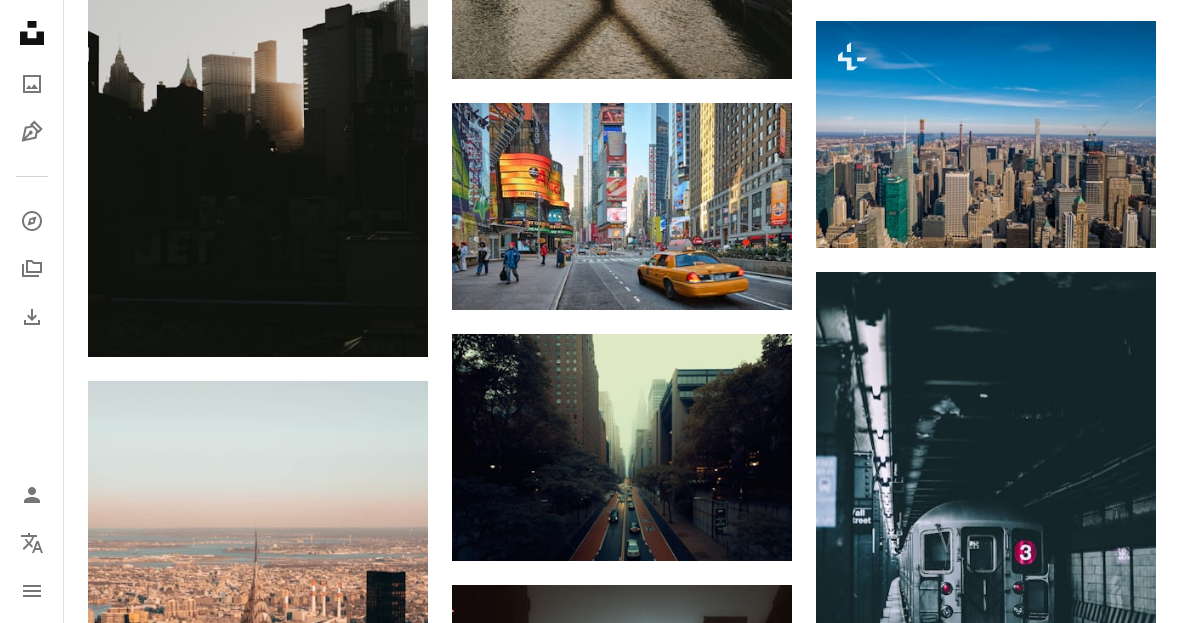 click at bounding box center [622, 206] 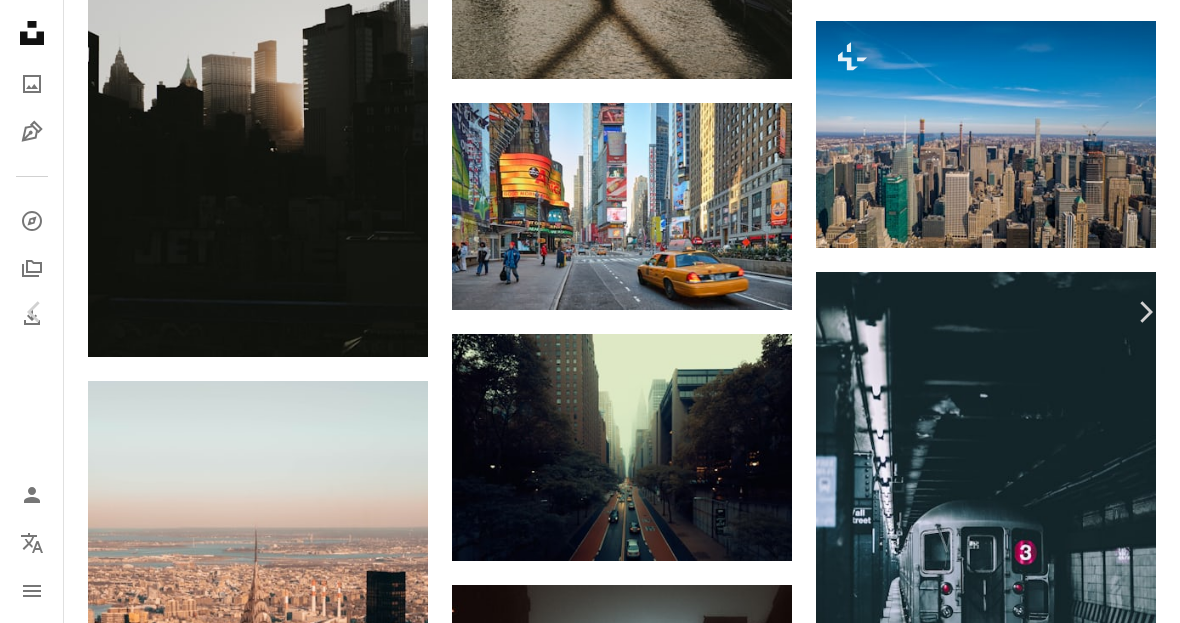 scroll, scrollTop: 2554, scrollLeft: 0, axis: vertical 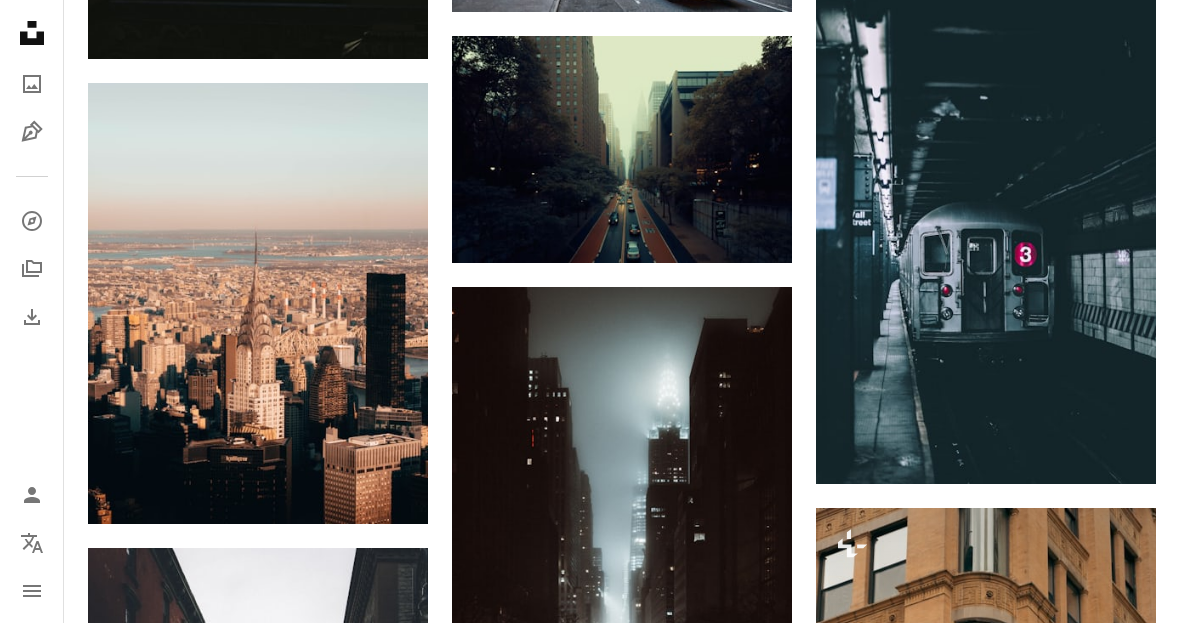 click at bounding box center [258, 303] 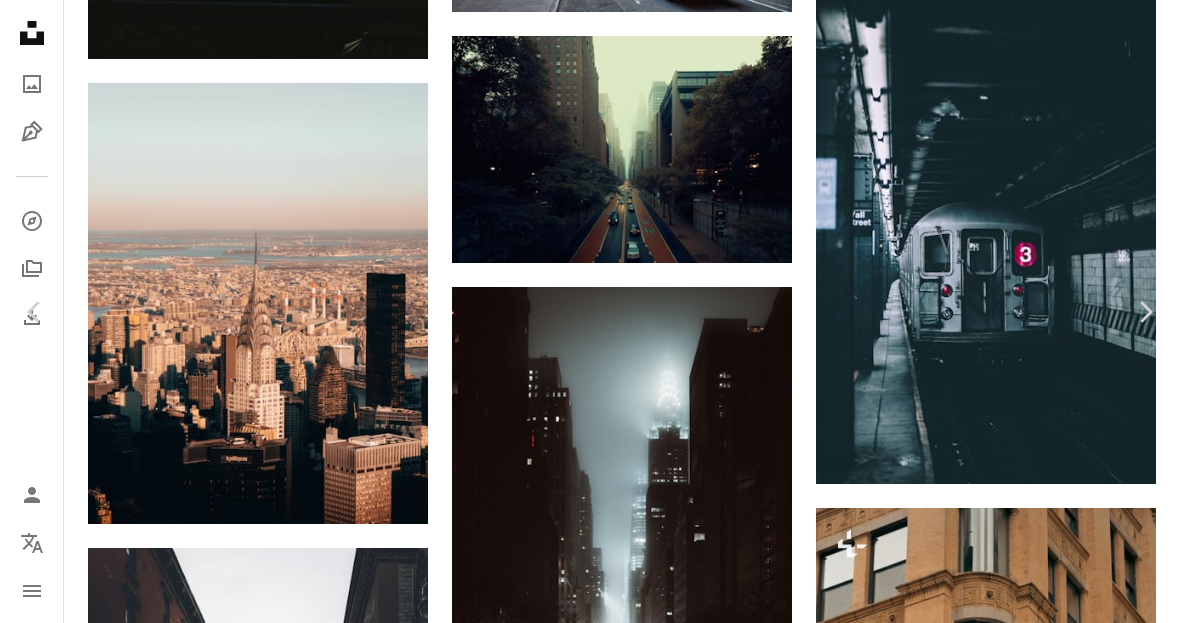 scroll, scrollTop: 0, scrollLeft: 0, axis: both 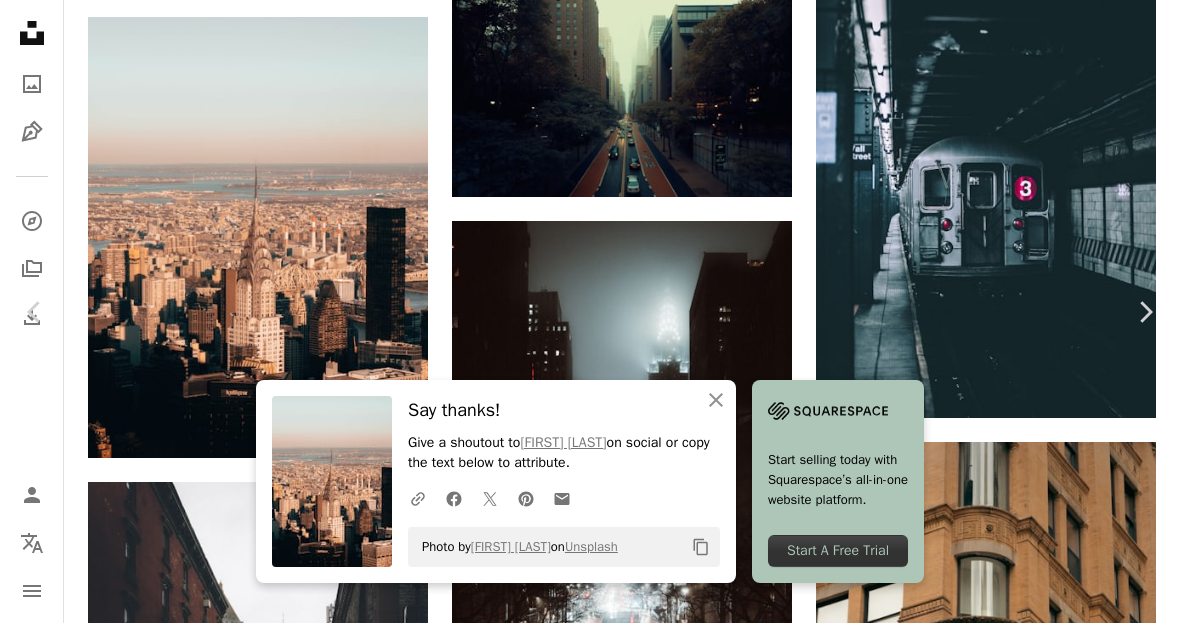 click 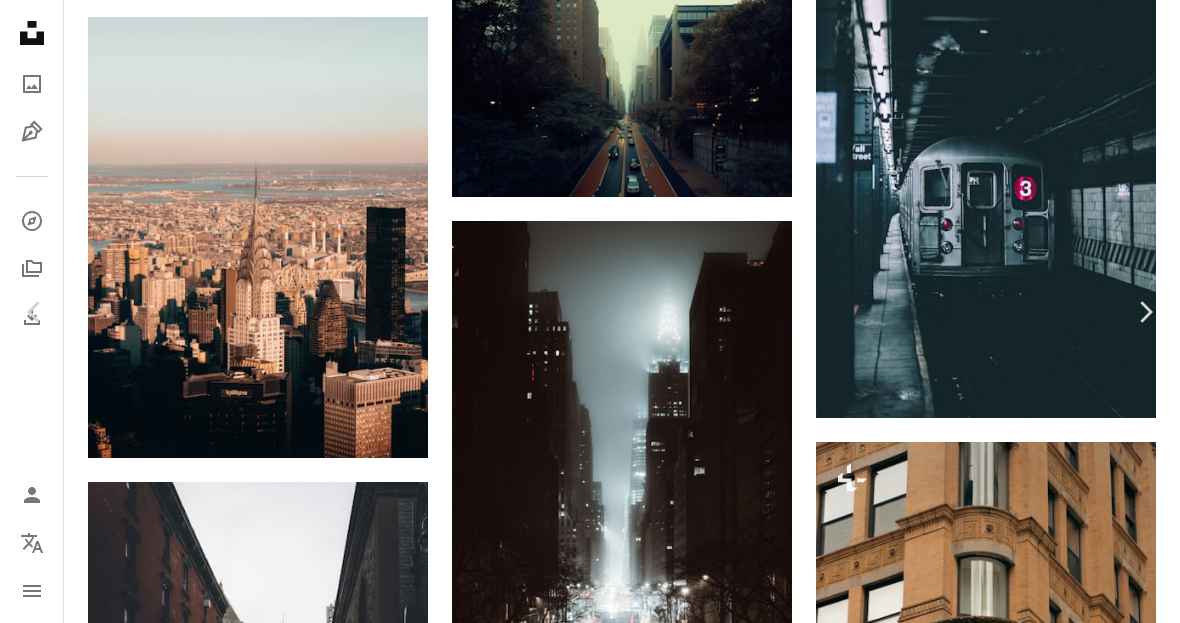 scroll, scrollTop: 2942, scrollLeft: 0, axis: vertical 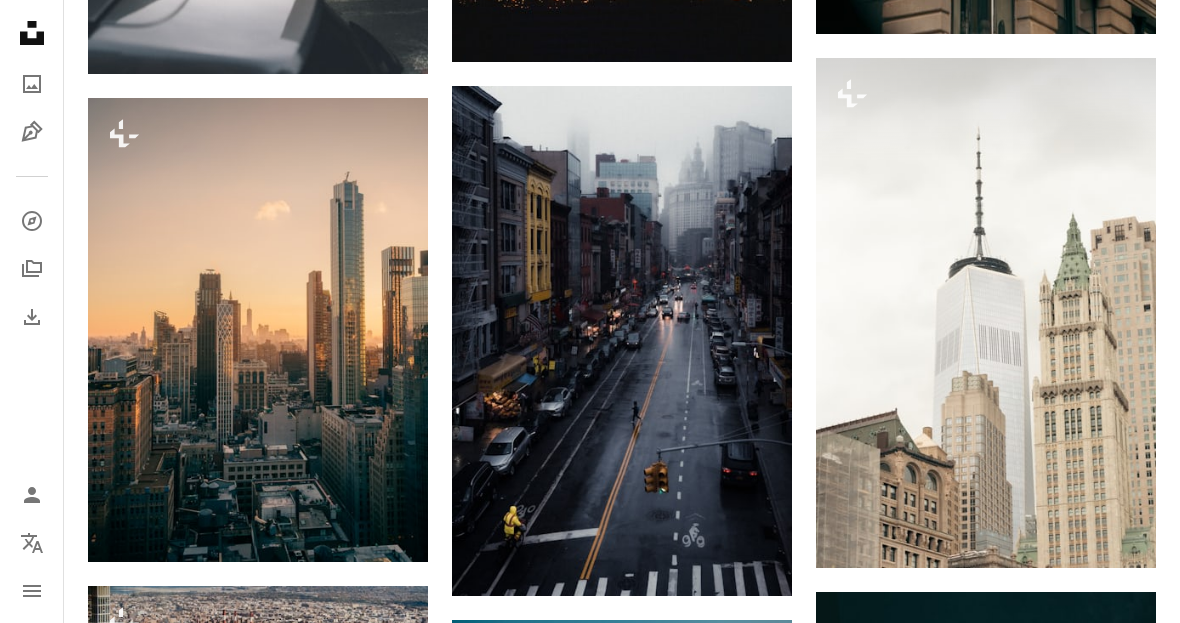 click at bounding box center [622, 341] 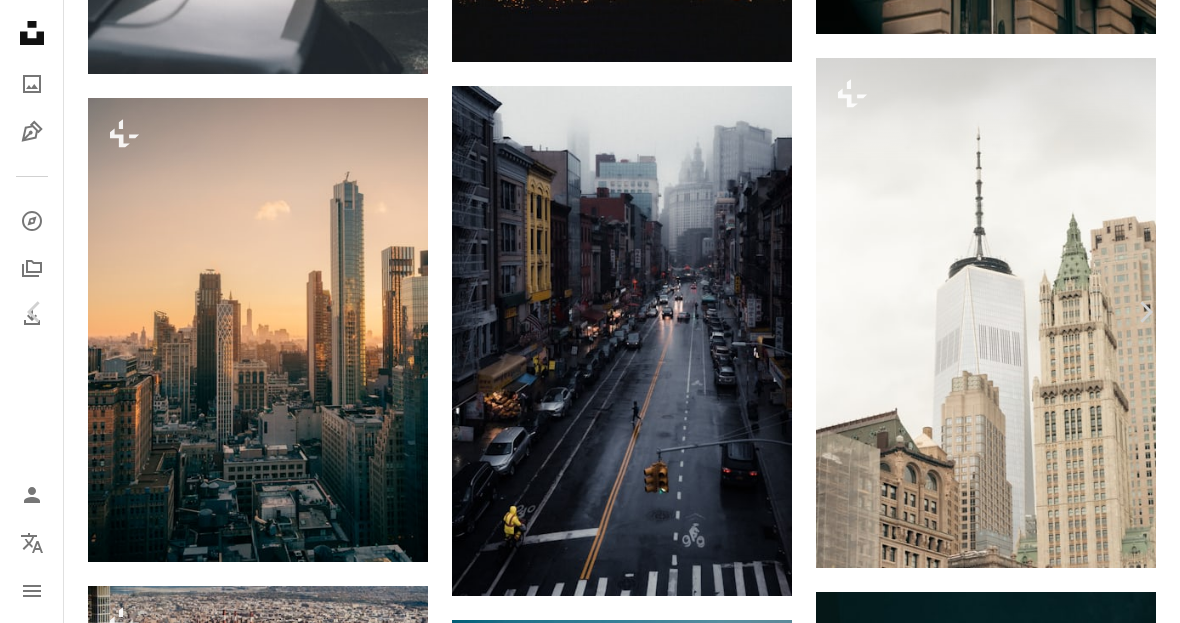 scroll, scrollTop: 757, scrollLeft: 0, axis: vertical 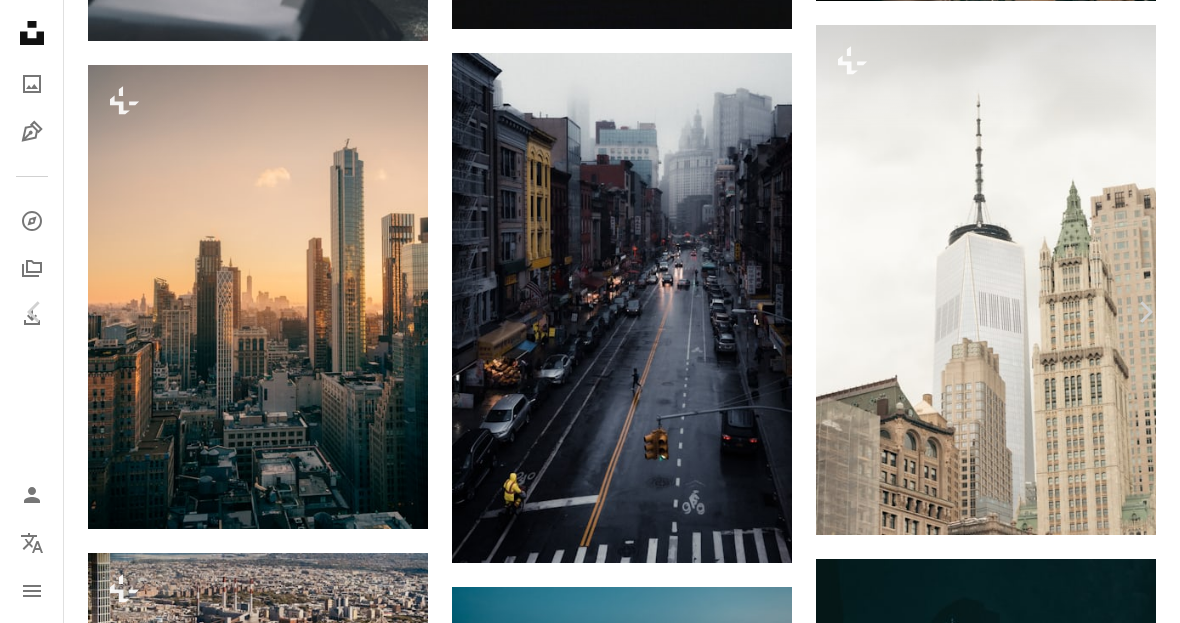 click on "An X shape" at bounding box center (20, 20) 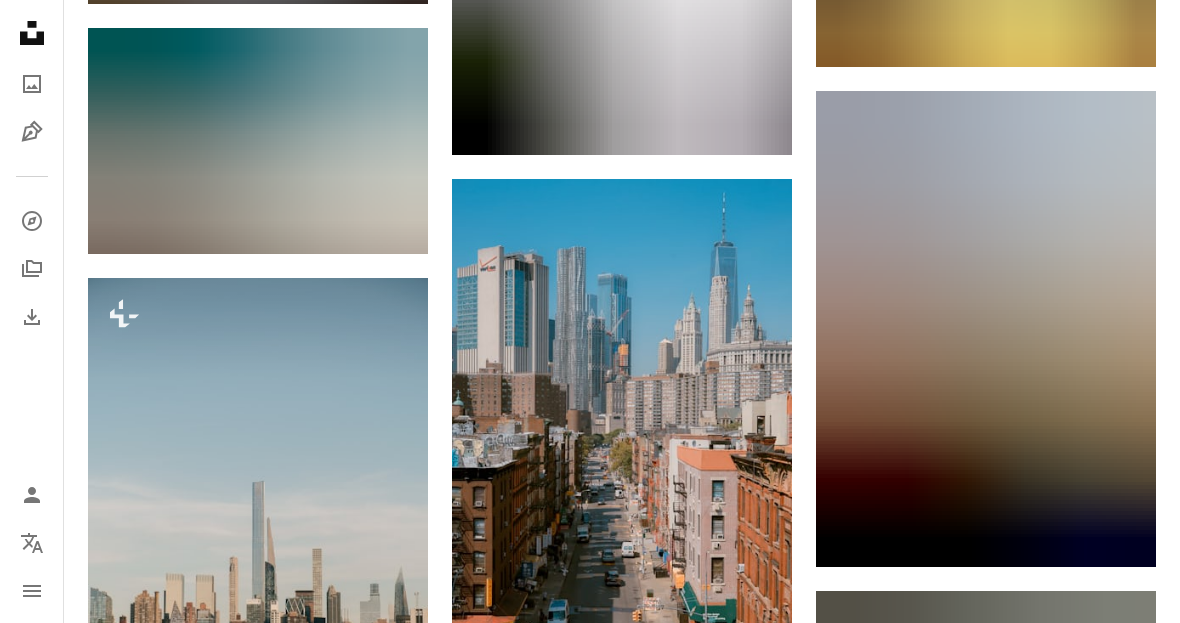 scroll, scrollTop: 20746, scrollLeft: 0, axis: vertical 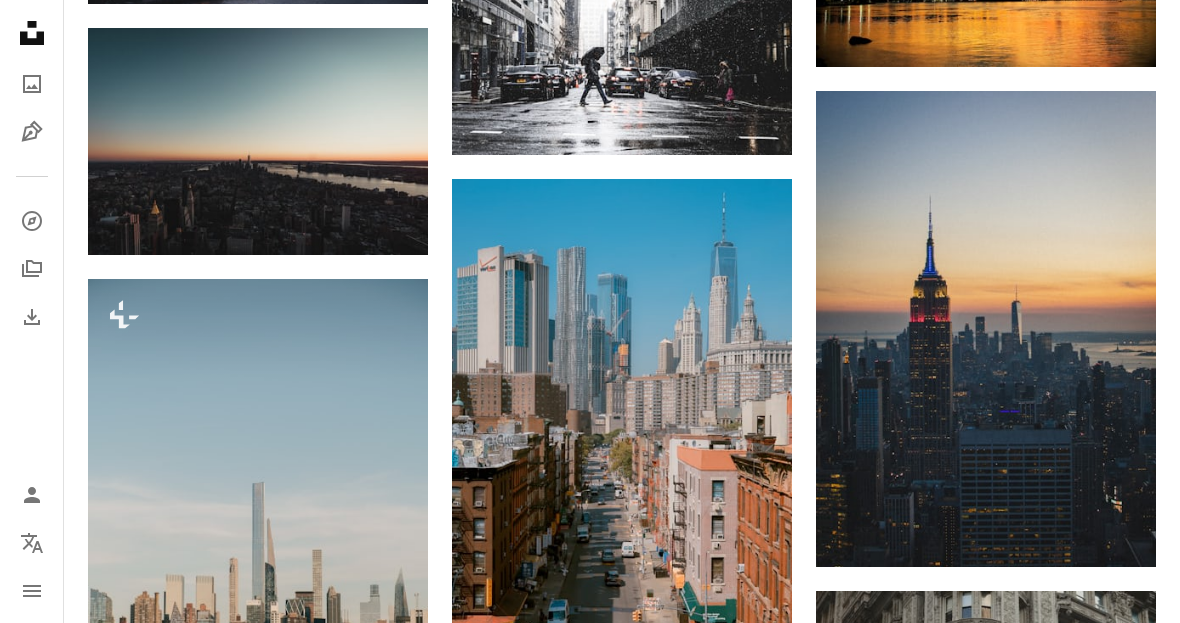 click at bounding box center (622, 434) 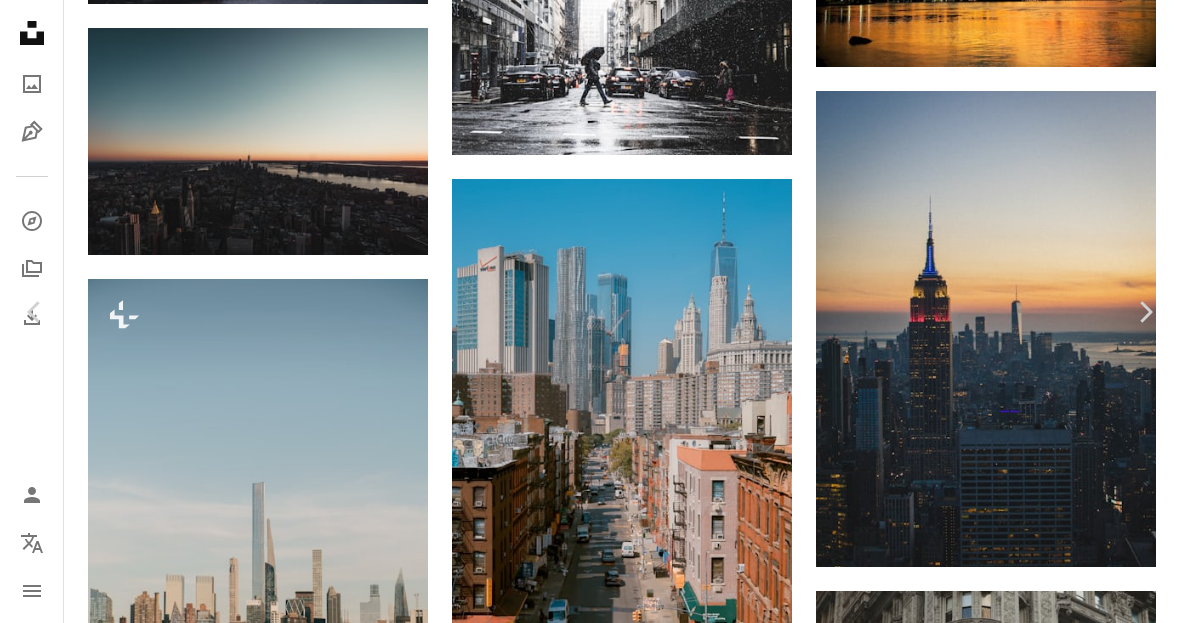 scroll, scrollTop: 989, scrollLeft: 0, axis: vertical 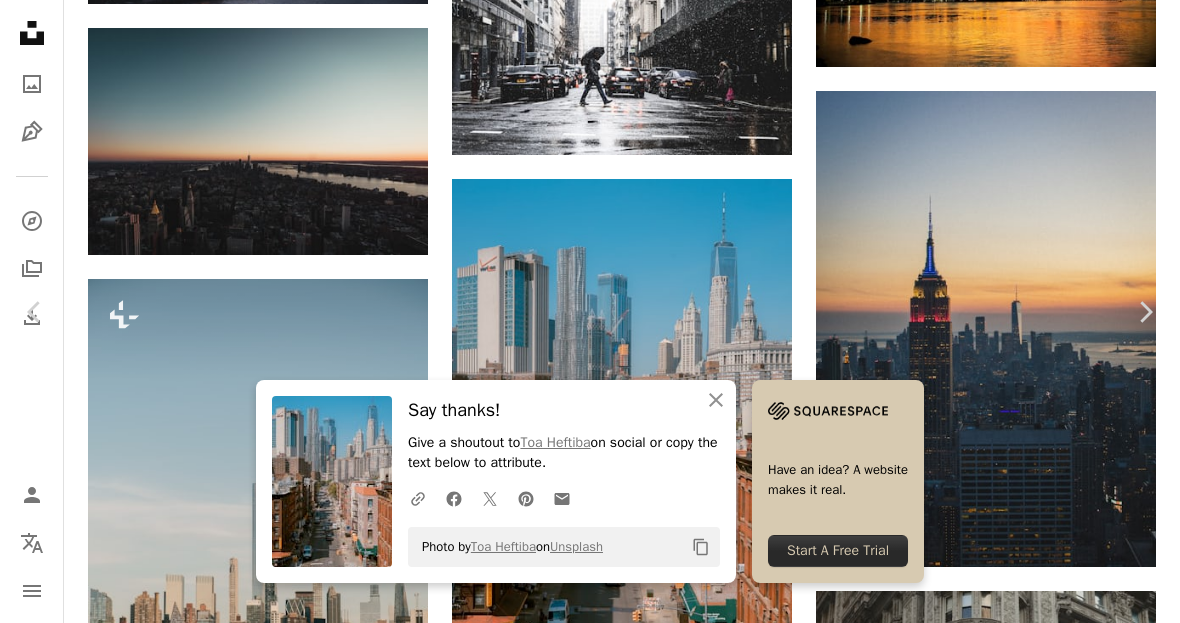 click on "An X shape" at bounding box center (20, 20) 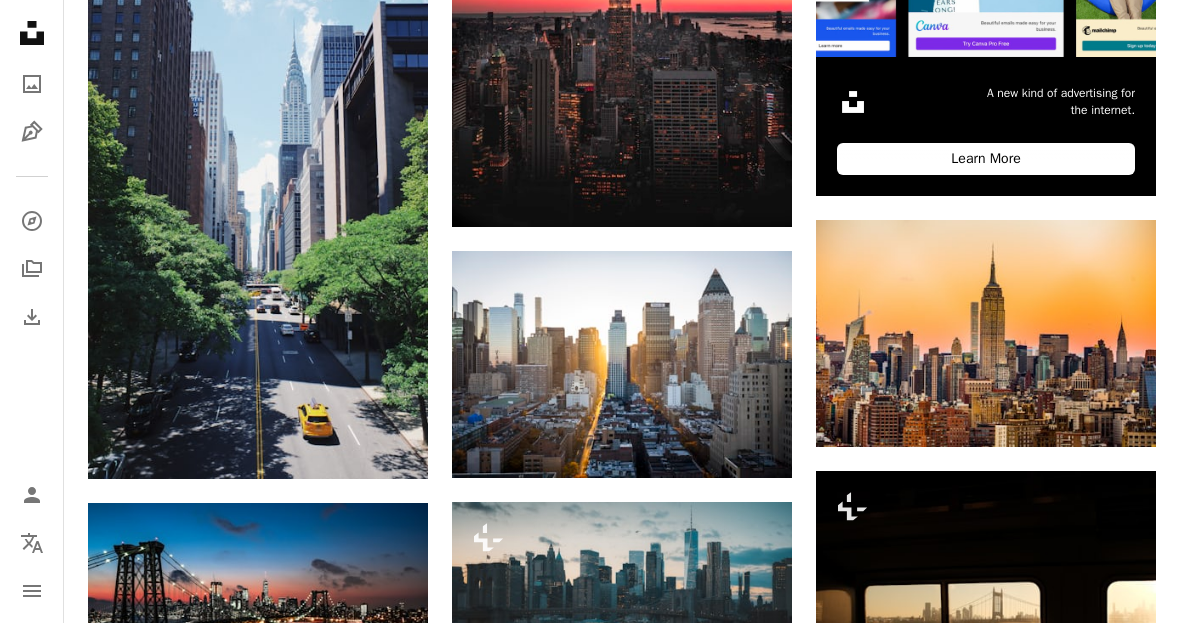 scroll, scrollTop: 0, scrollLeft: 0, axis: both 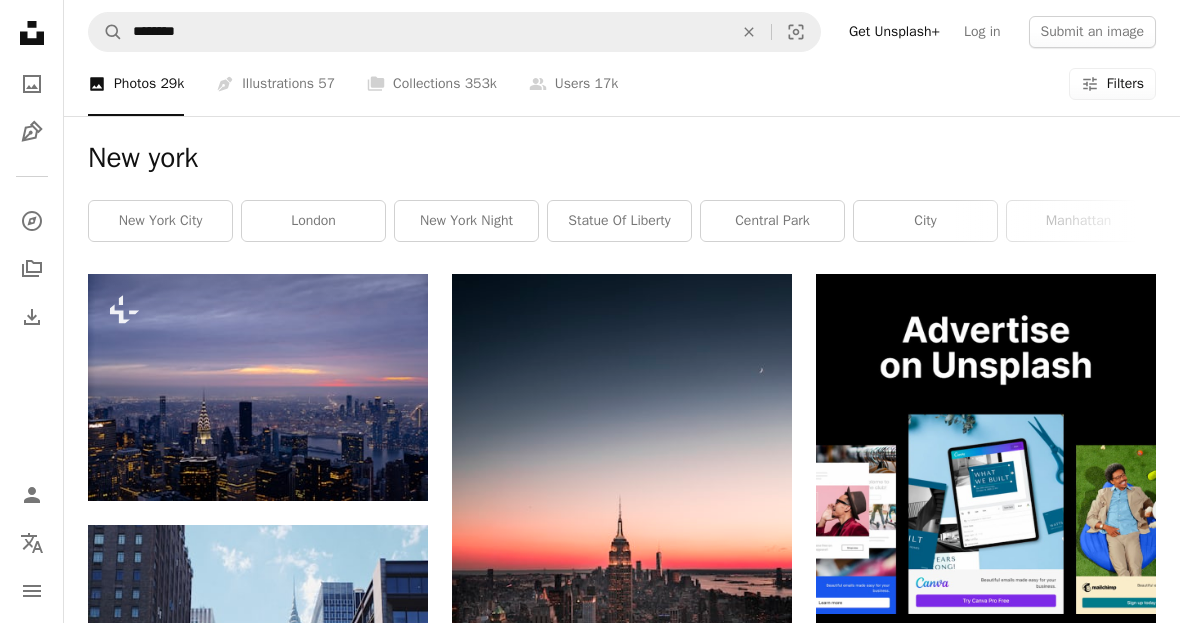 click on "An X shape" 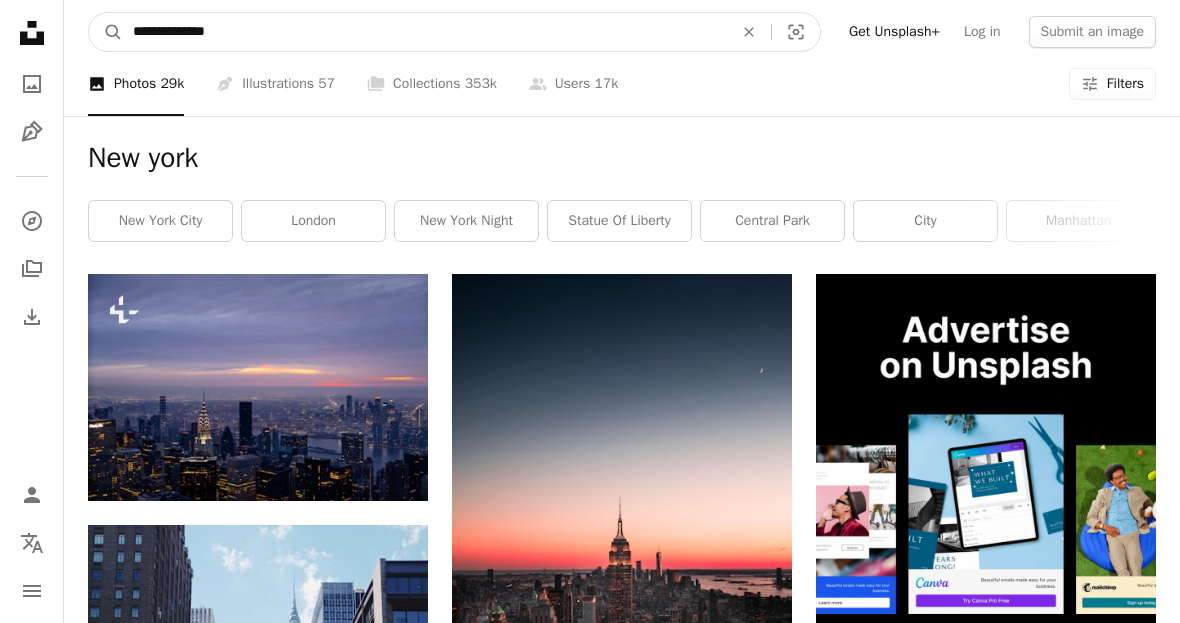 type on "**********" 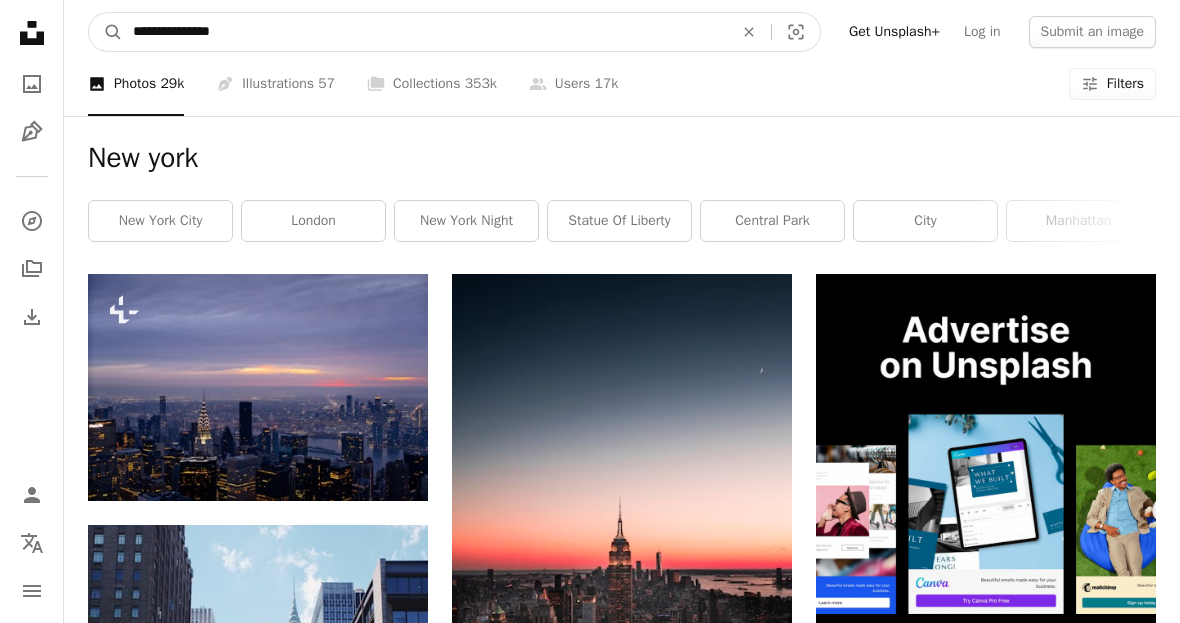 click on "A magnifying glass" at bounding box center (106, 32) 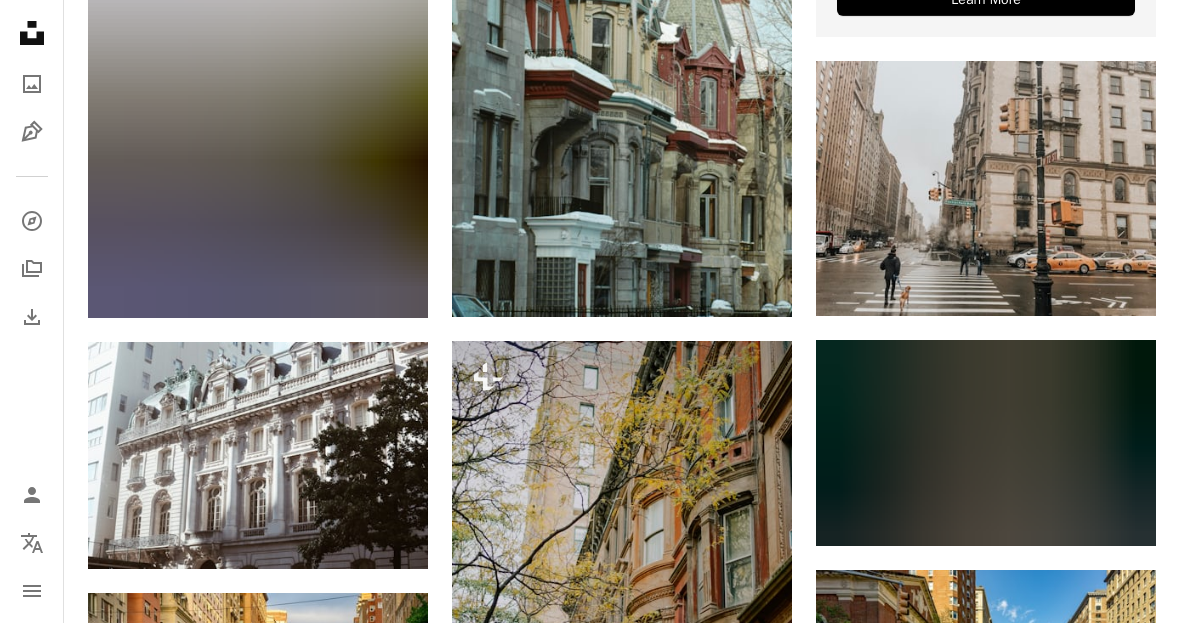 scroll, scrollTop: 716, scrollLeft: 0, axis: vertical 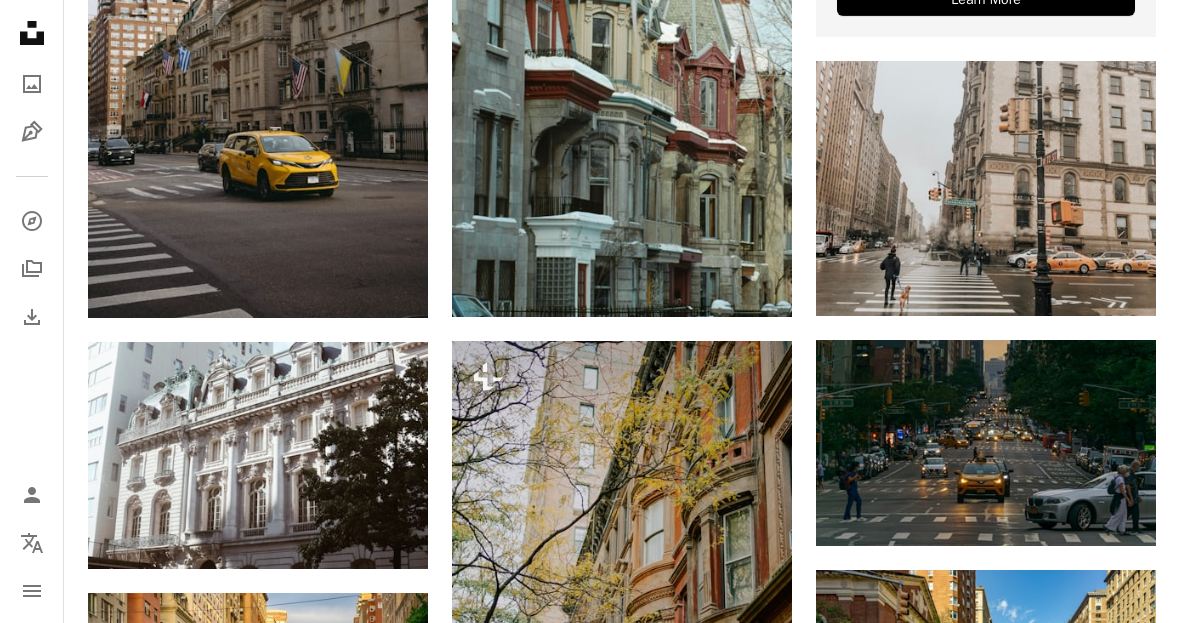 click at bounding box center [986, 188] 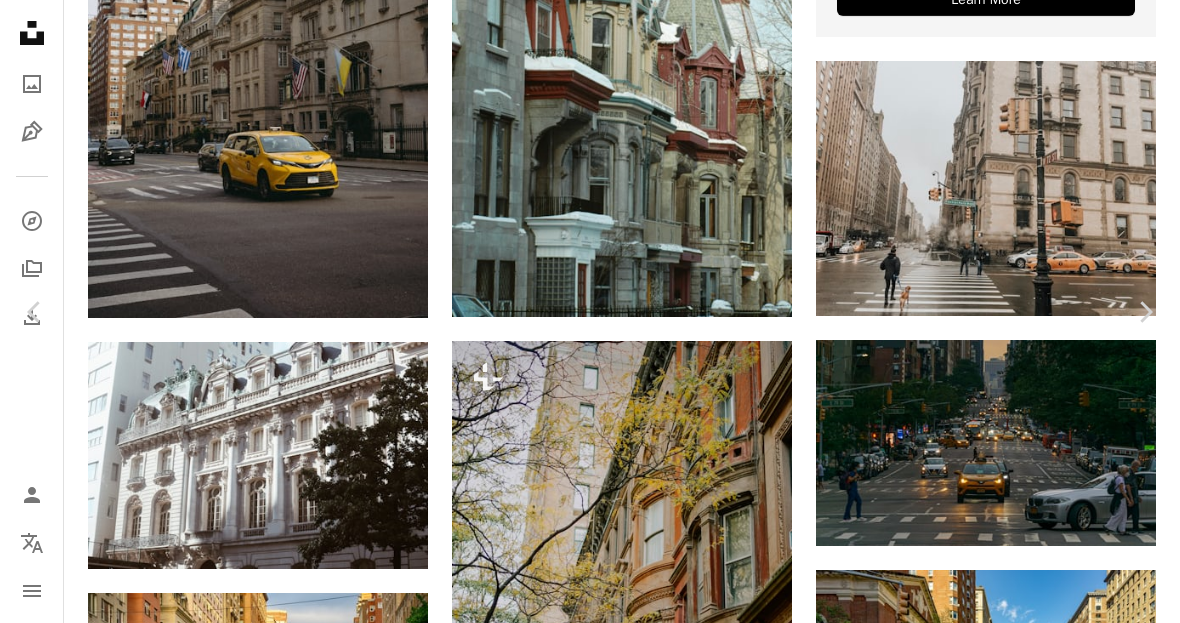 scroll, scrollTop: 23, scrollLeft: 0, axis: vertical 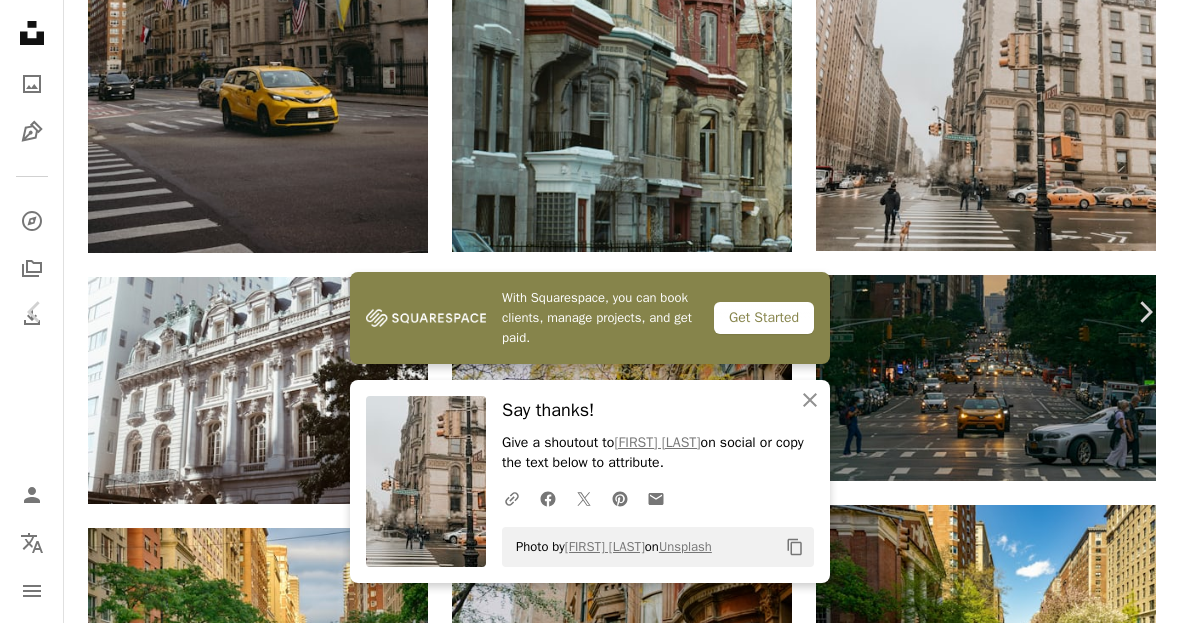 click on "An X shape" at bounding box center [20, 20] 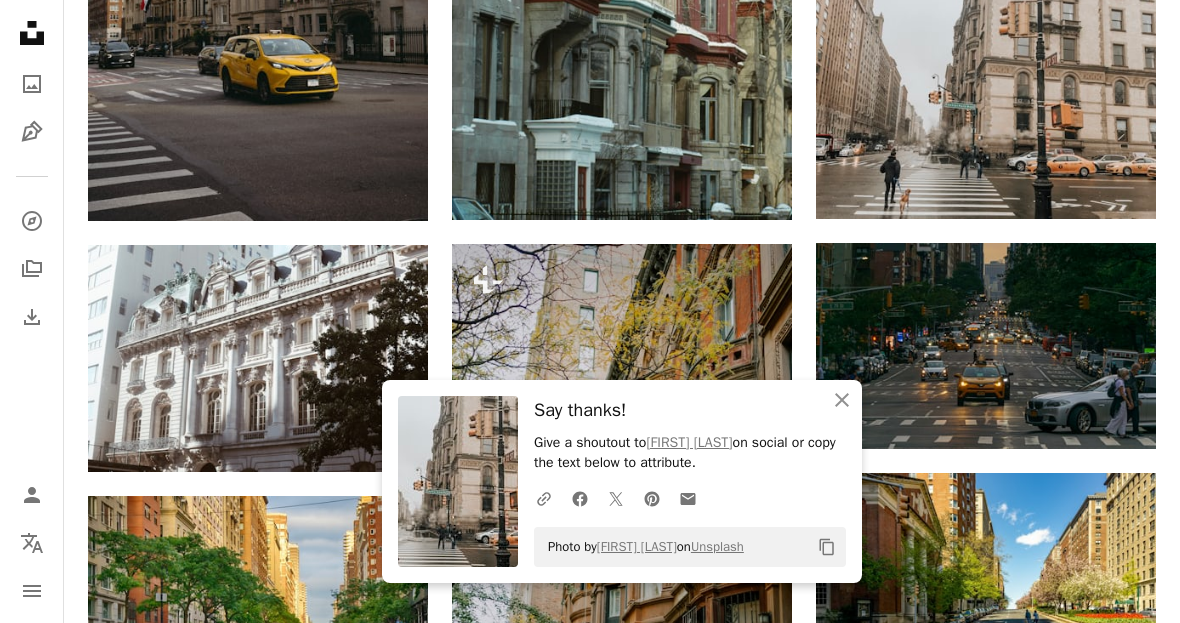 click on "An X shape" 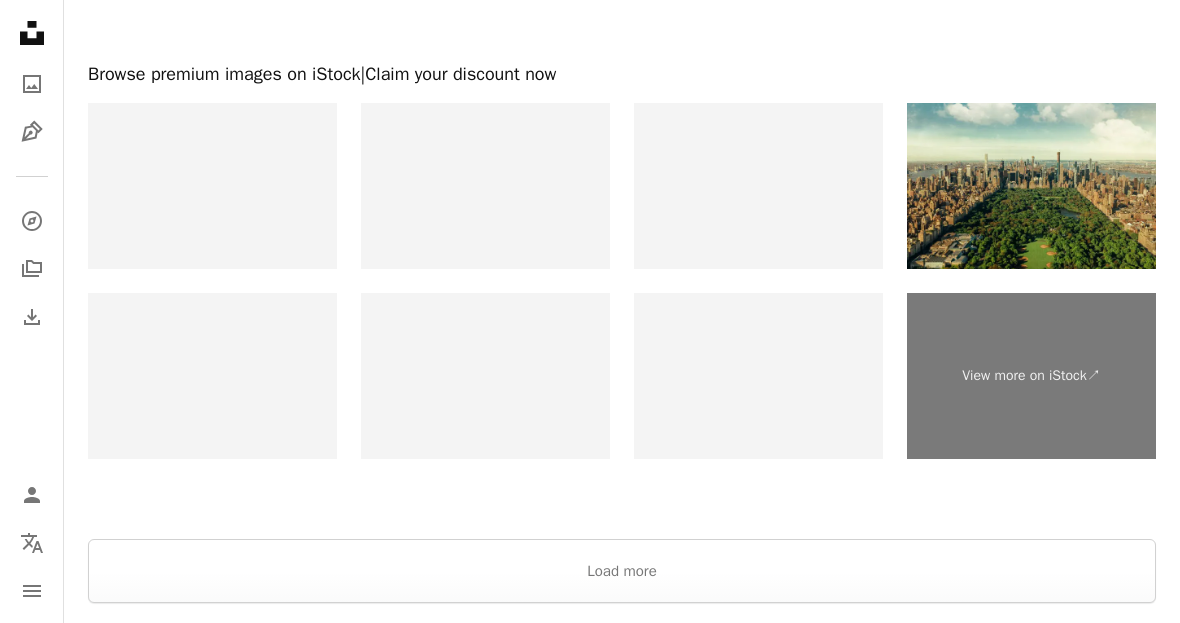 scroll, scrollTop: 3032, scrollLeft: 0, axis: vertical 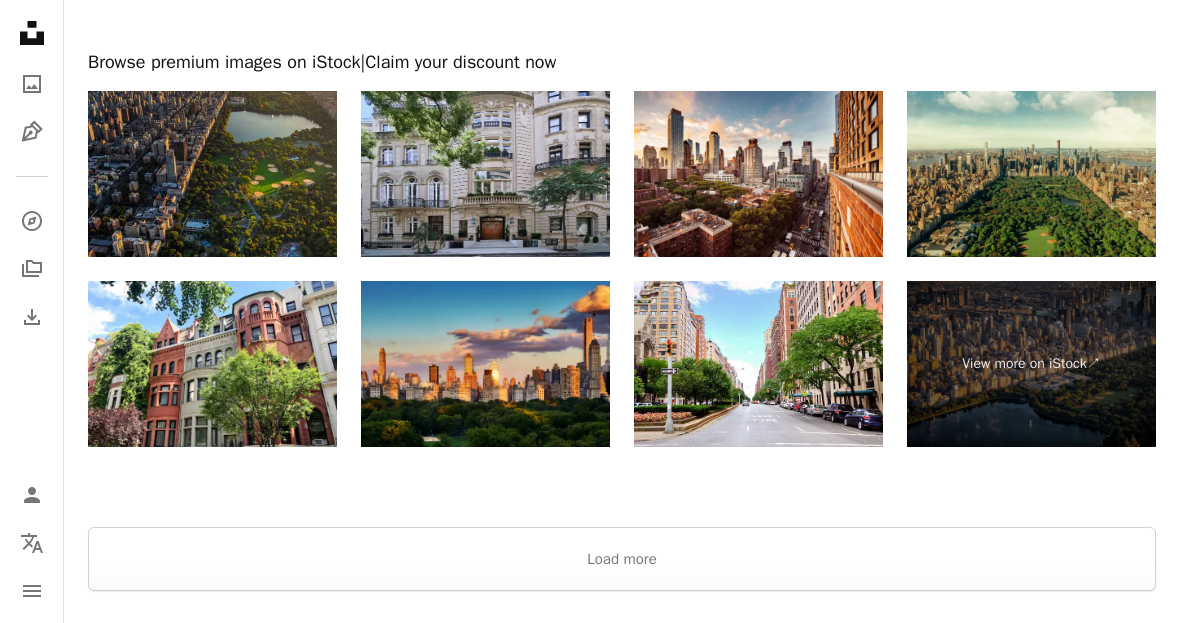 click on "Load more" at bounding box center [622, 559] 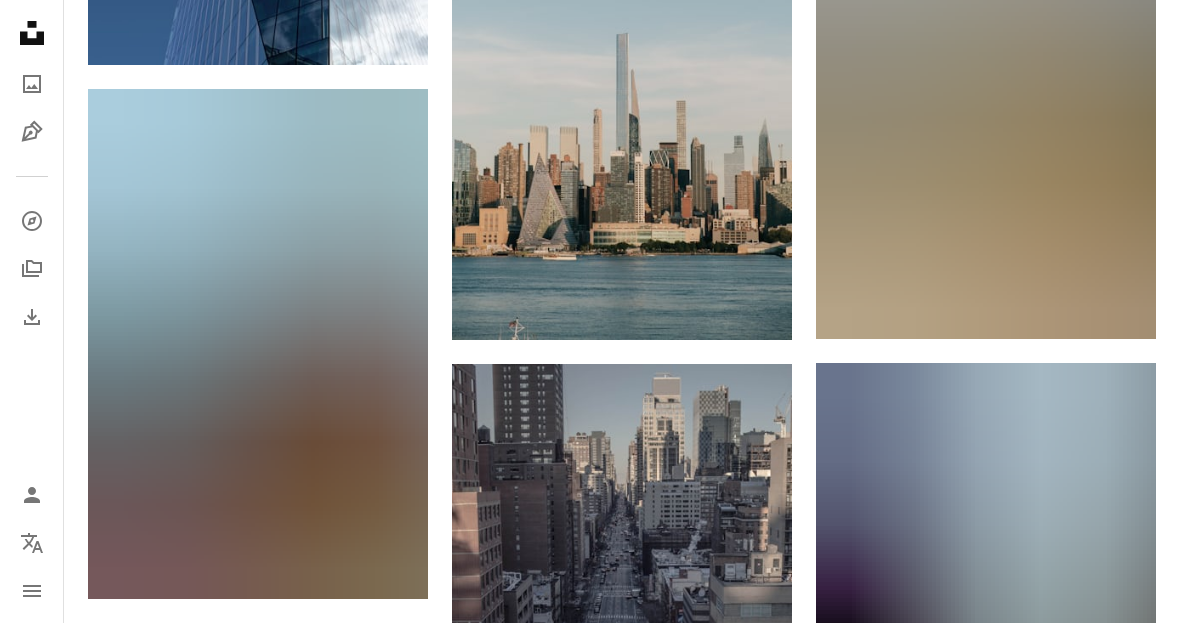 scroll, scrollTop: 19354, scrollLeft: 0, axis: vertical 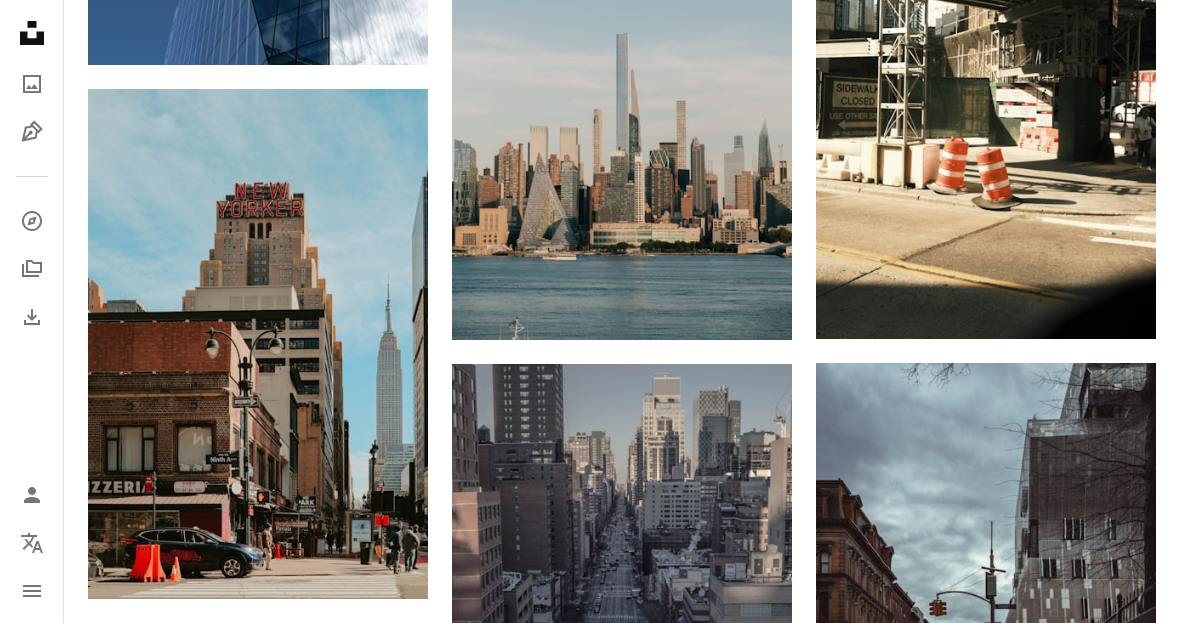 click at bounding box center (258, 344) 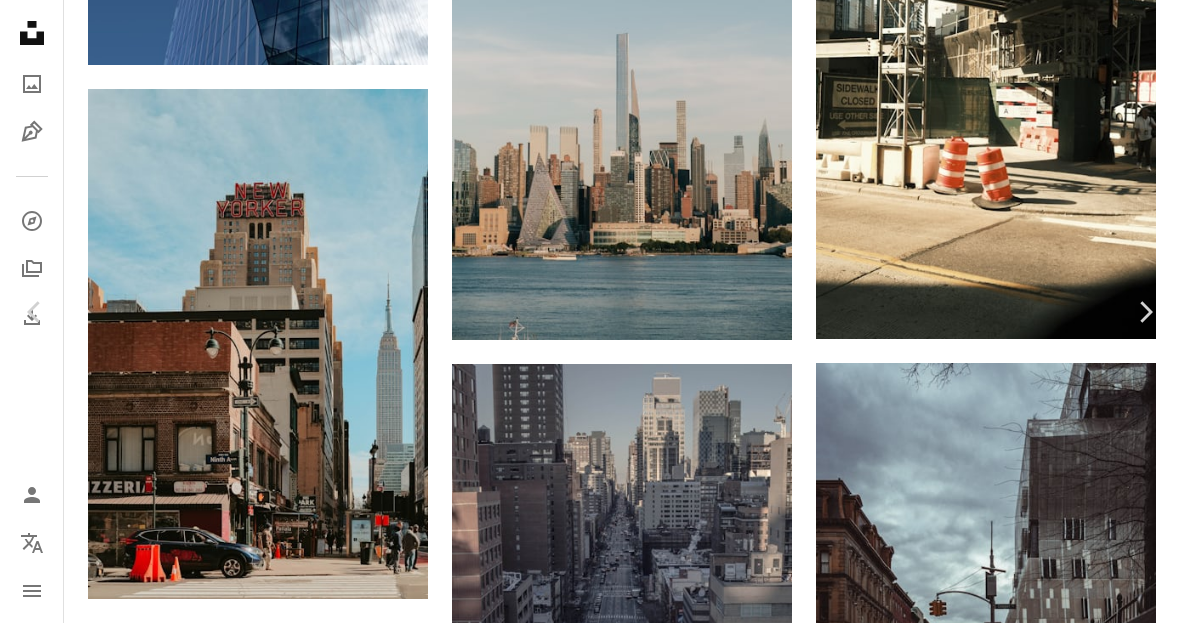 scroll, scrollTop: 0, scrollLeft: 0, axis: both 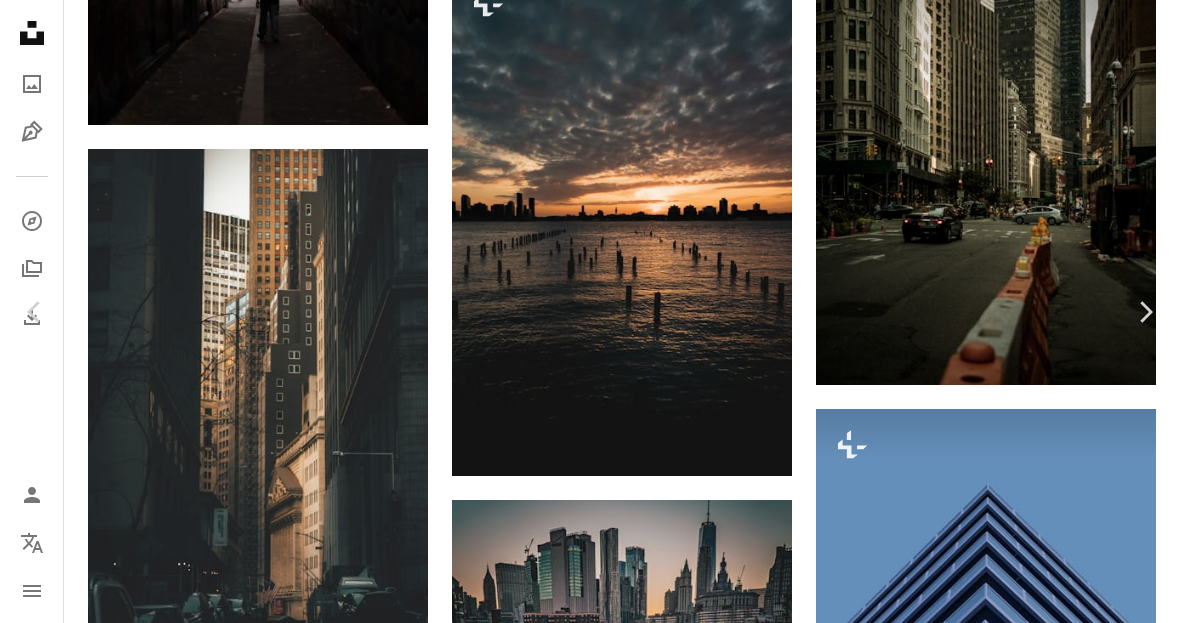 click on "An X shape" at bounding box center [20, 20] 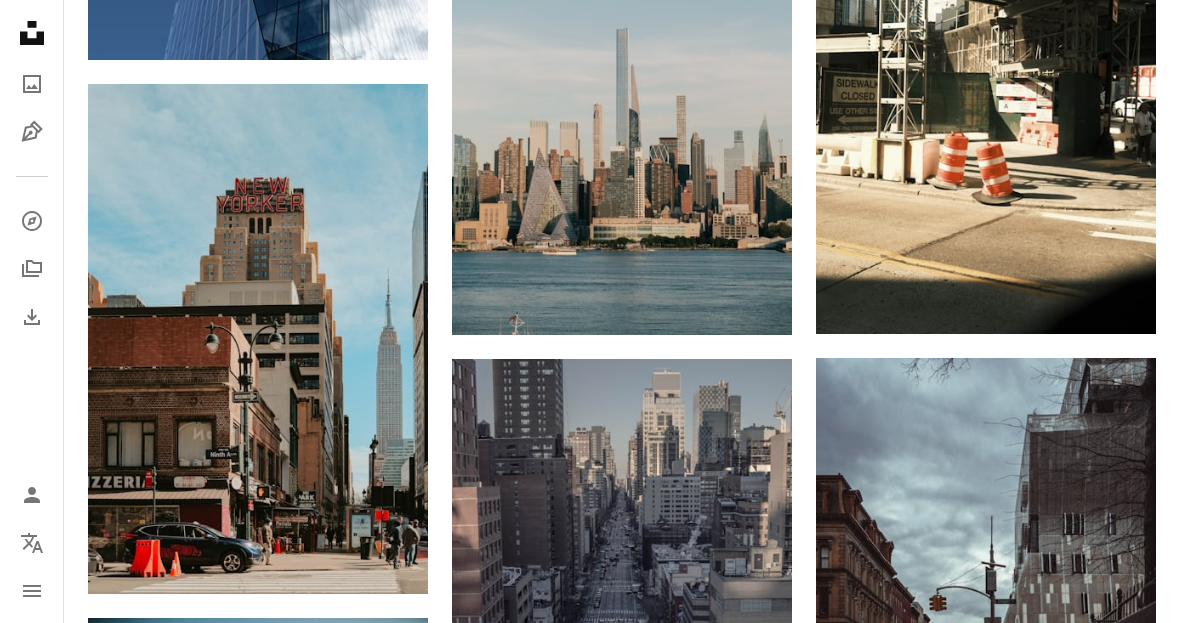 scroll, scrollTop: 19402, scrollLeft: 0, axis: vertical 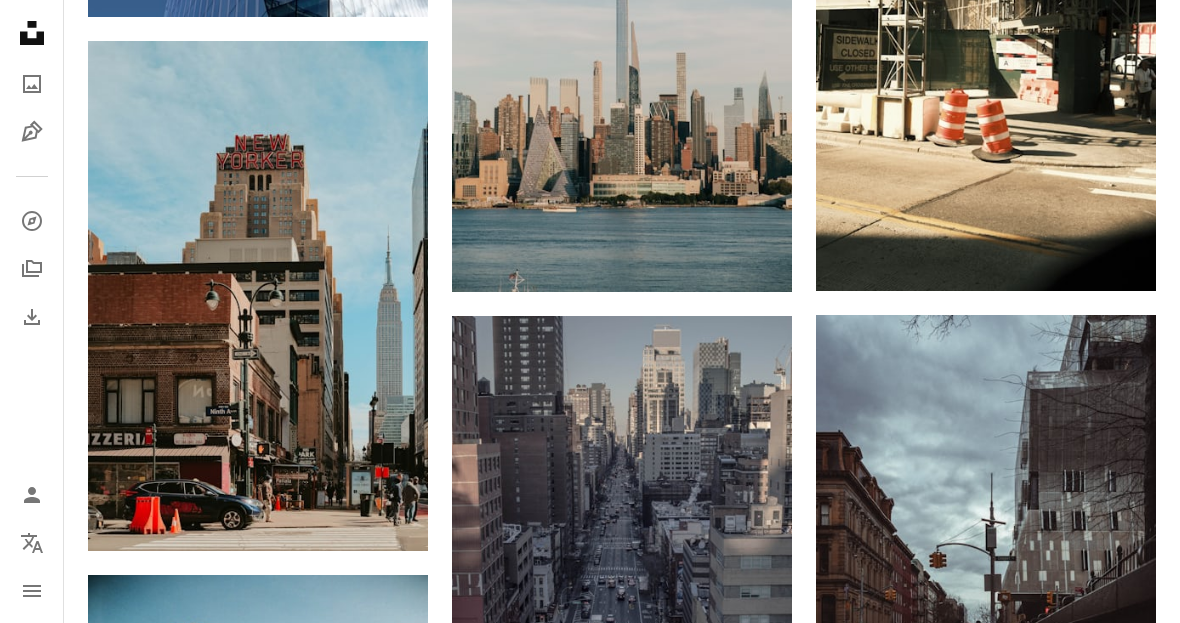 click at bounding box center [258, 296] 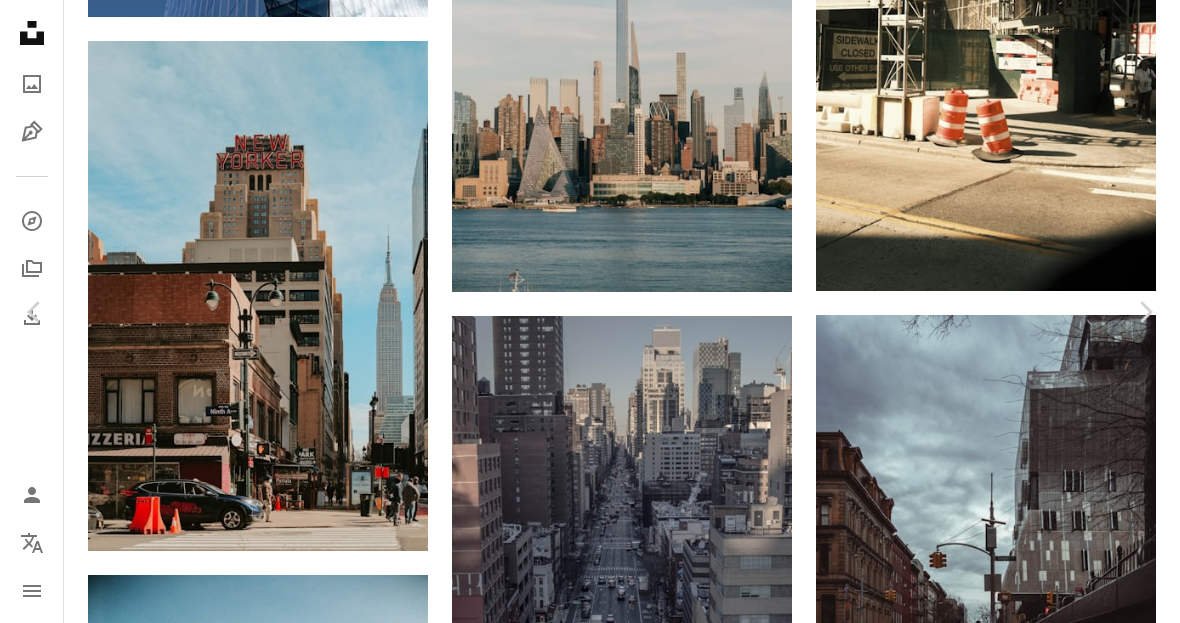 scroll, scrollTop: 685, scrollLeft: 0, axis: vertical 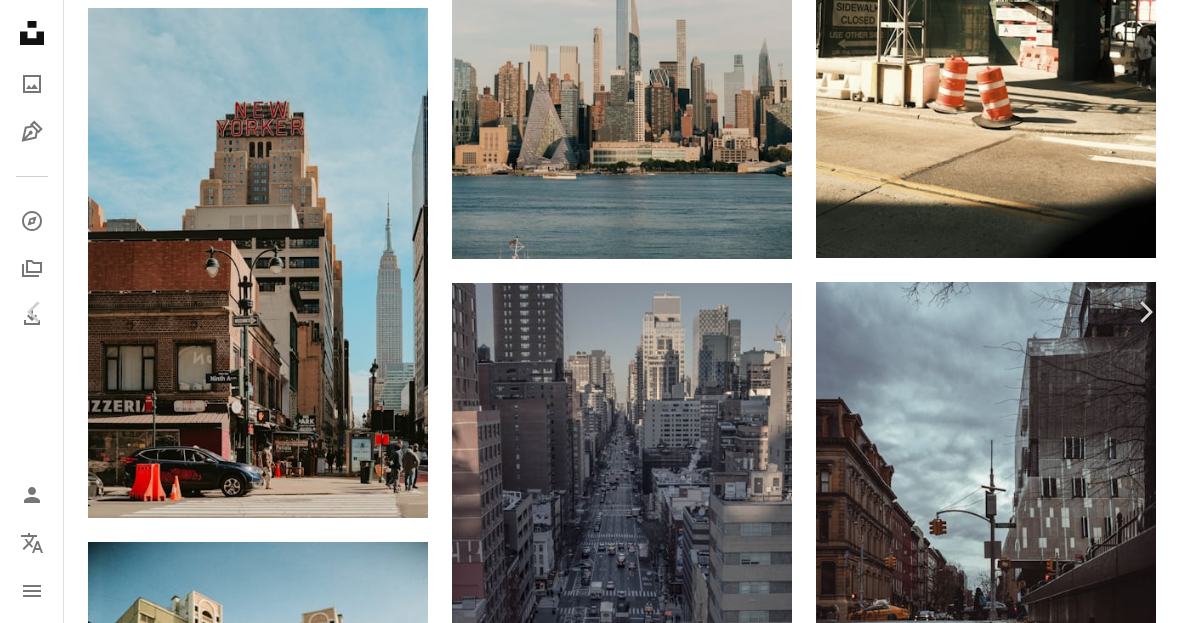 click on "An X shape" at bounding box center [20, 20] 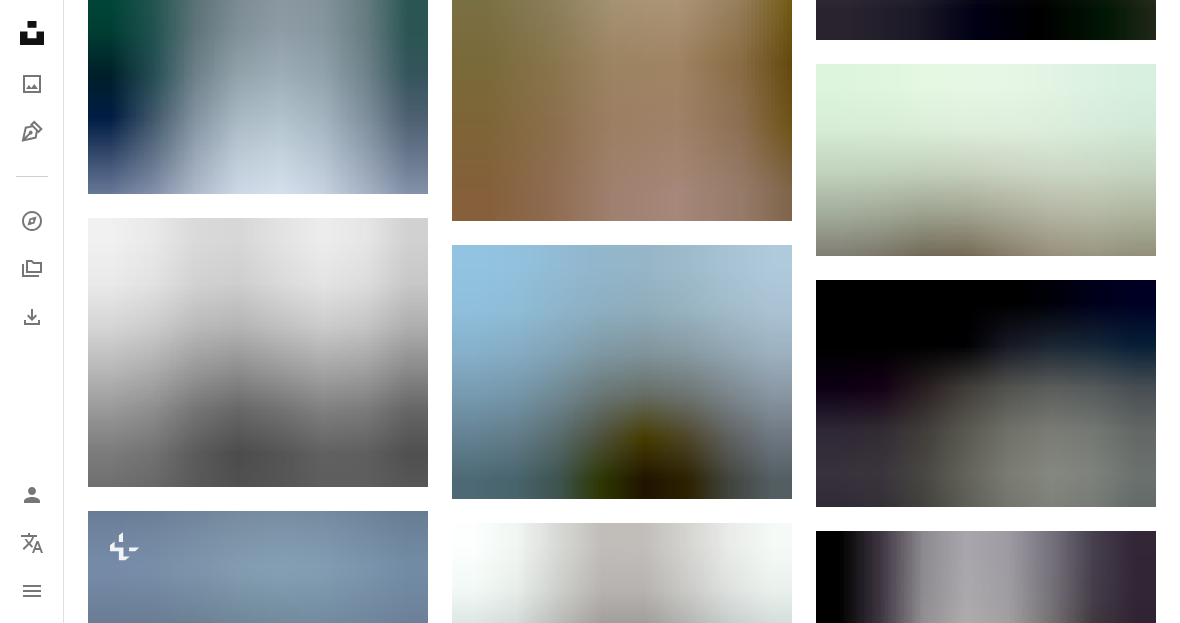 scroll, scrollTop: 0, scrollLeft: 0, axis: both 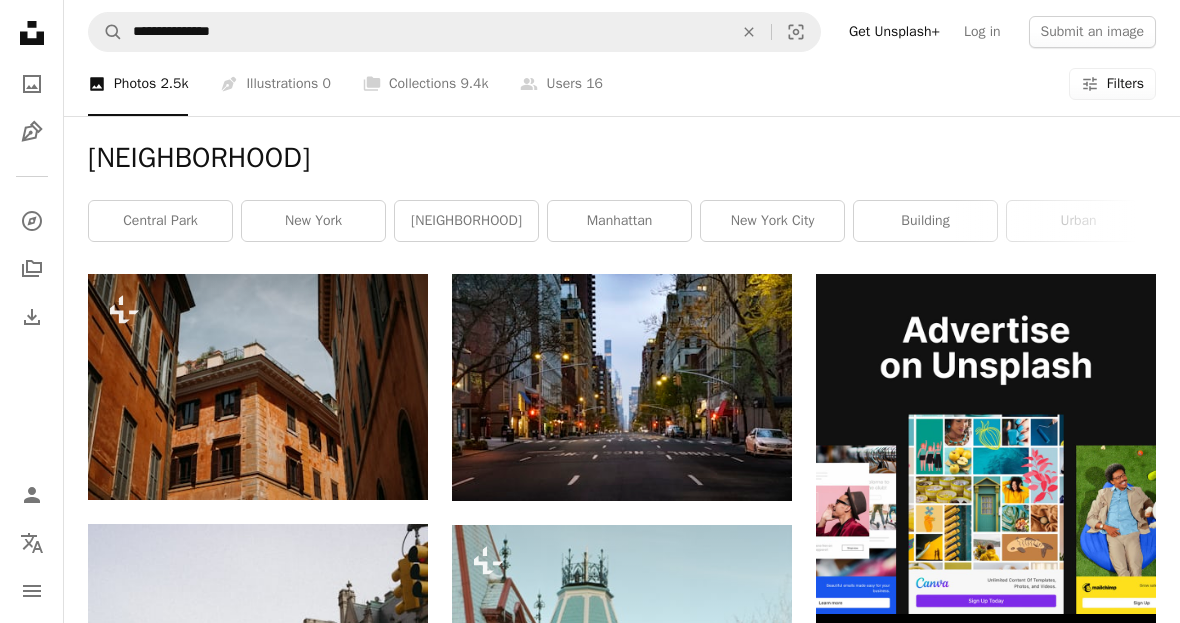 click on "An X shape" 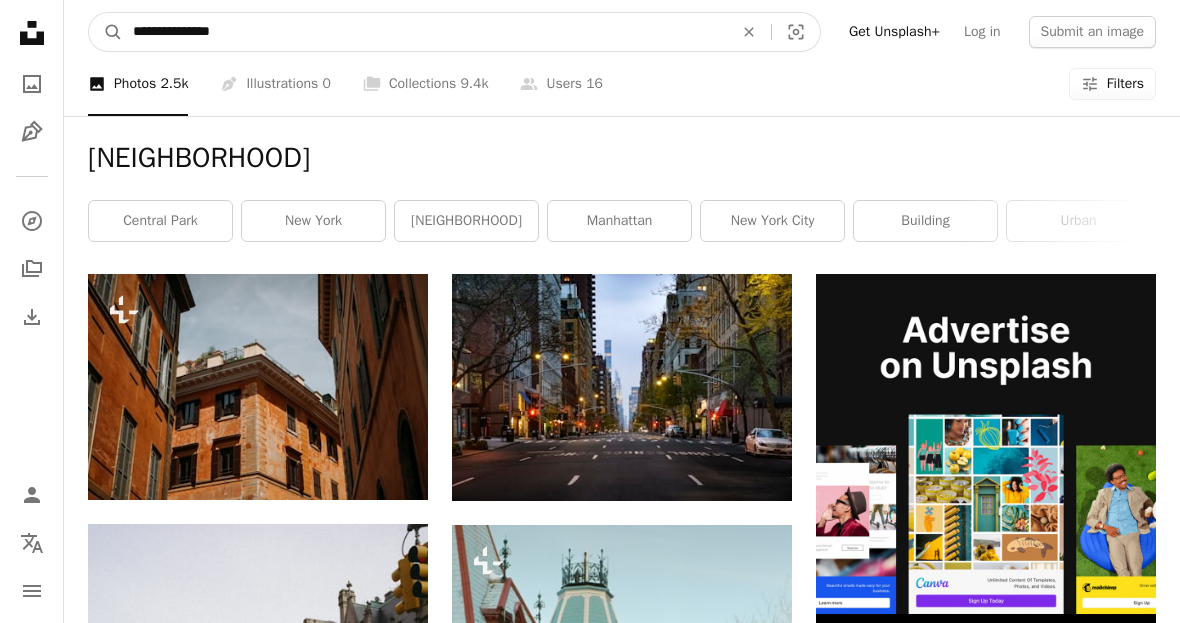 type 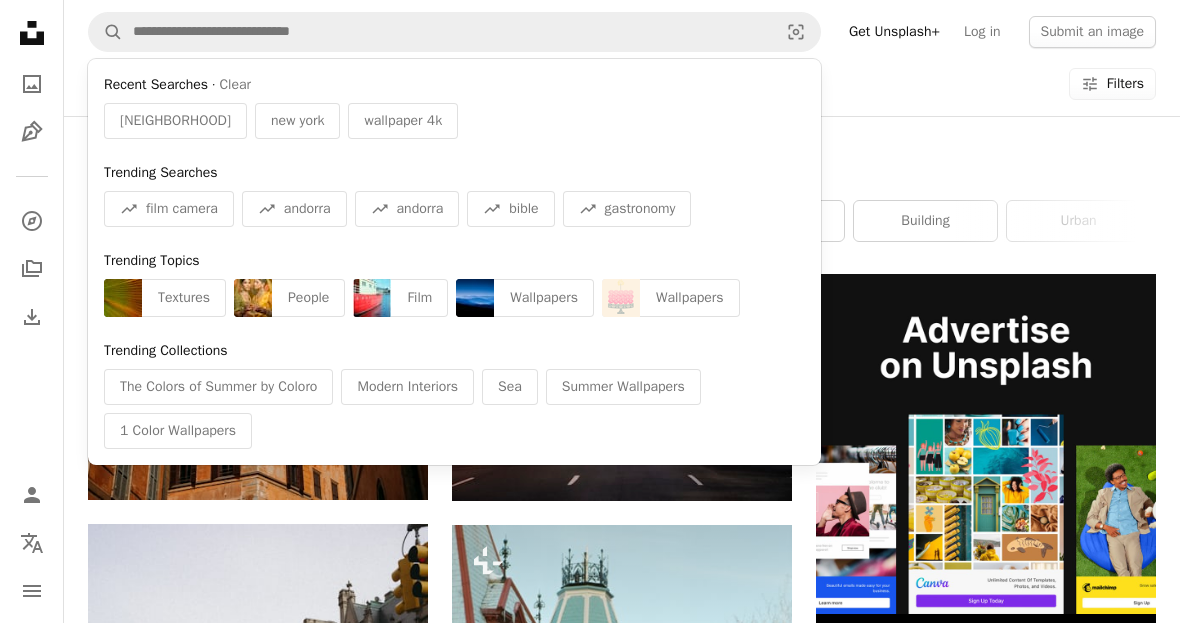click on "A photo Photos   2.5k Pen Tool Illustrations   0 A stack of folders Collections   9.4k A group of people Users   16 A copyright icon © License Arrow down Aspect ratio Orientation Arrow down Unfold Sort by  Relevance Arrow down Filters Filters" at bounding box center [622, 84] 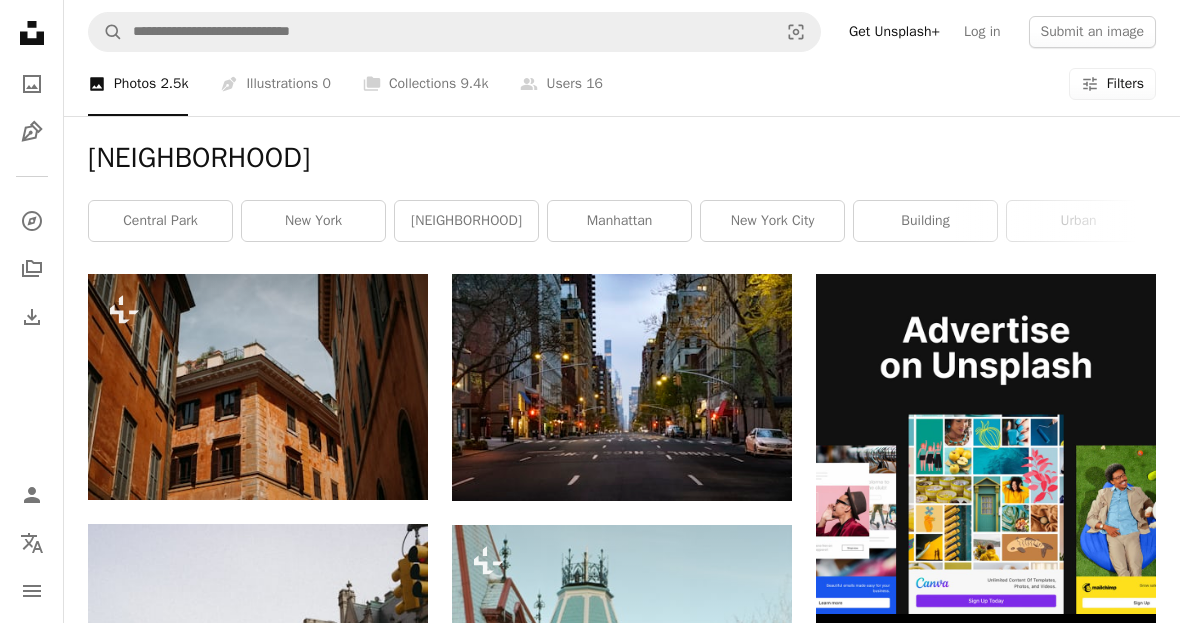 scroll, scrollTop: 19, scrollLeft: 0, axis: vertical 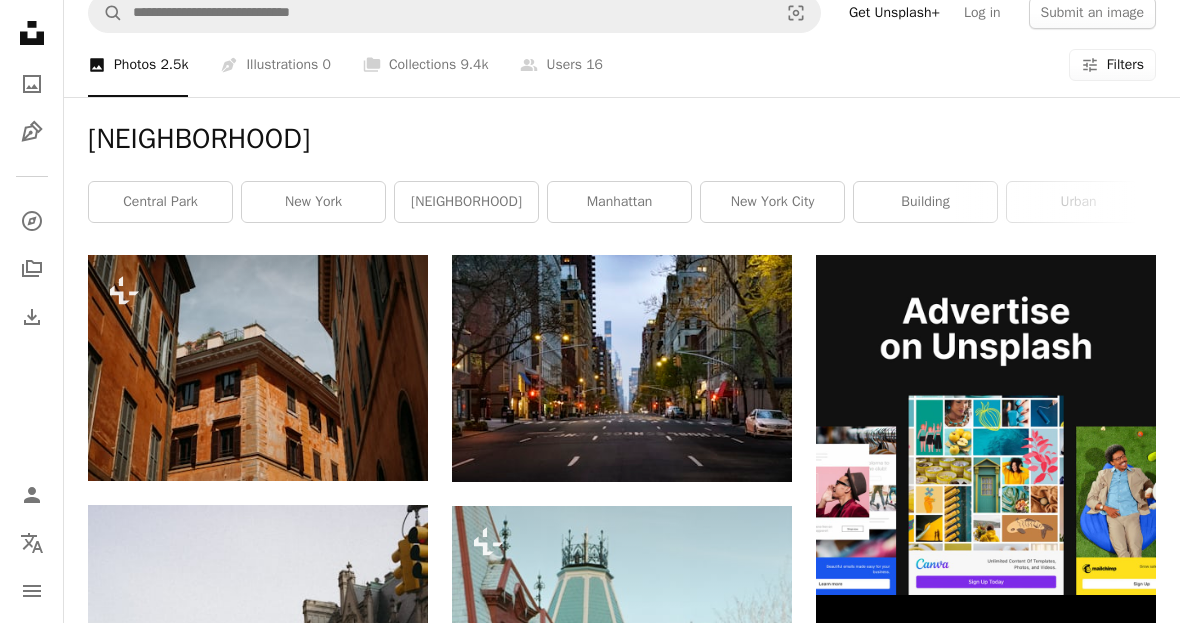 click at bounding box center (622, 368) 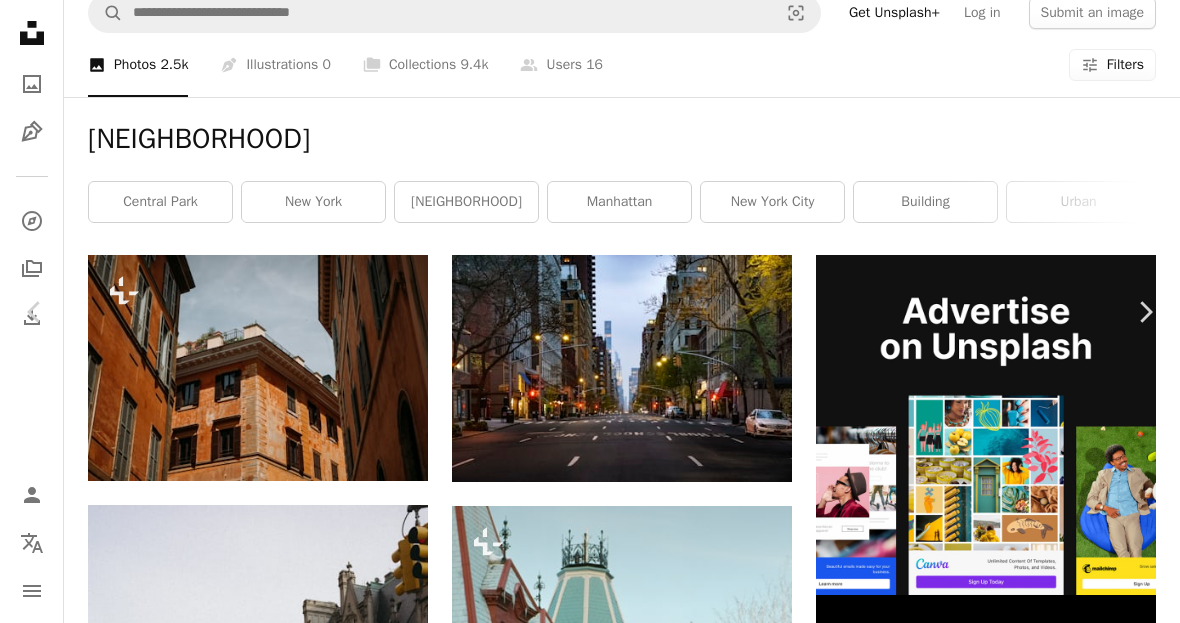 scroll, scrollTop: 4137, scrollLeft: 0, axis: vertical 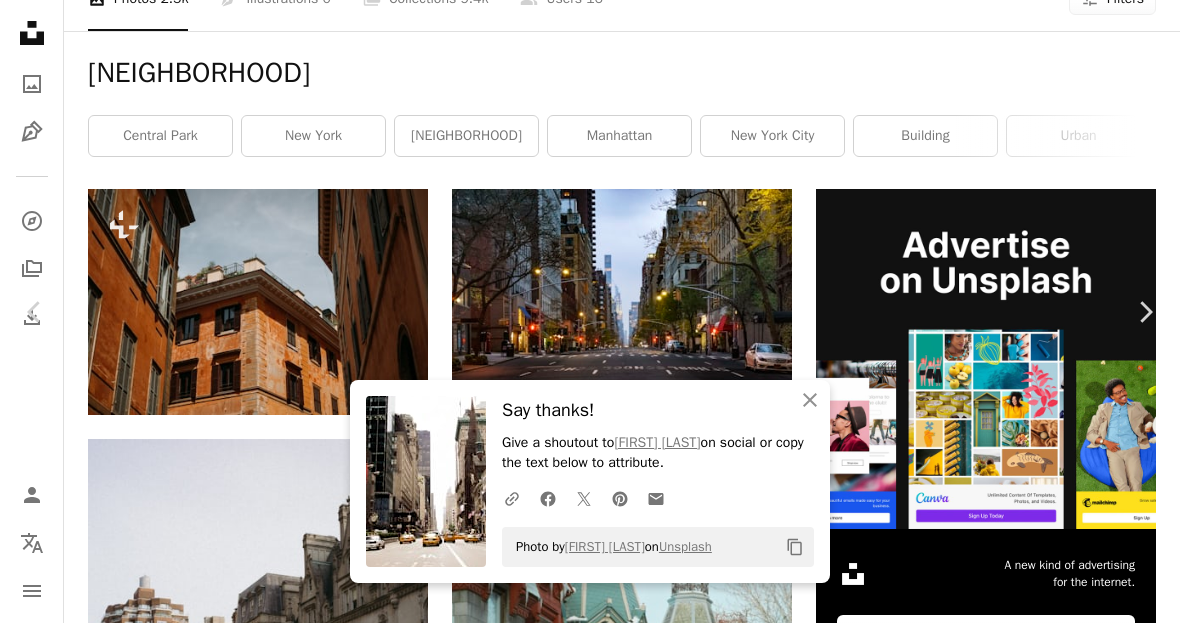 click at bounding box center [583, 26146] 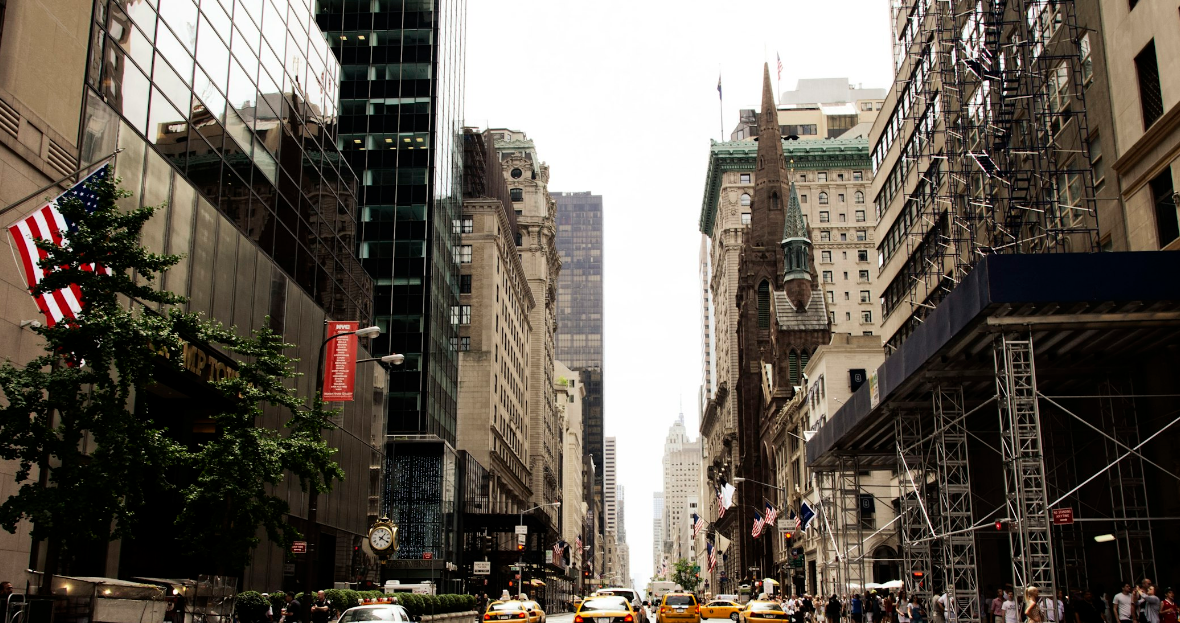 scroll, scrollTop: 35, scrollLeft: 0, axis: vertical 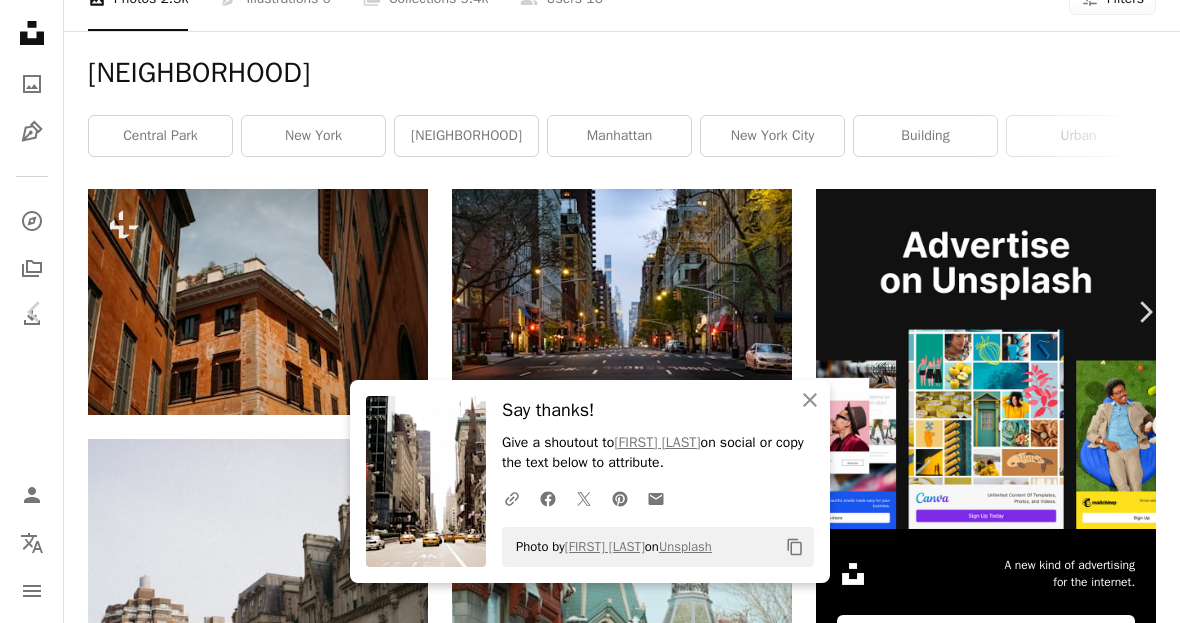 click on "An X shape" at bounding box center (20, 20) 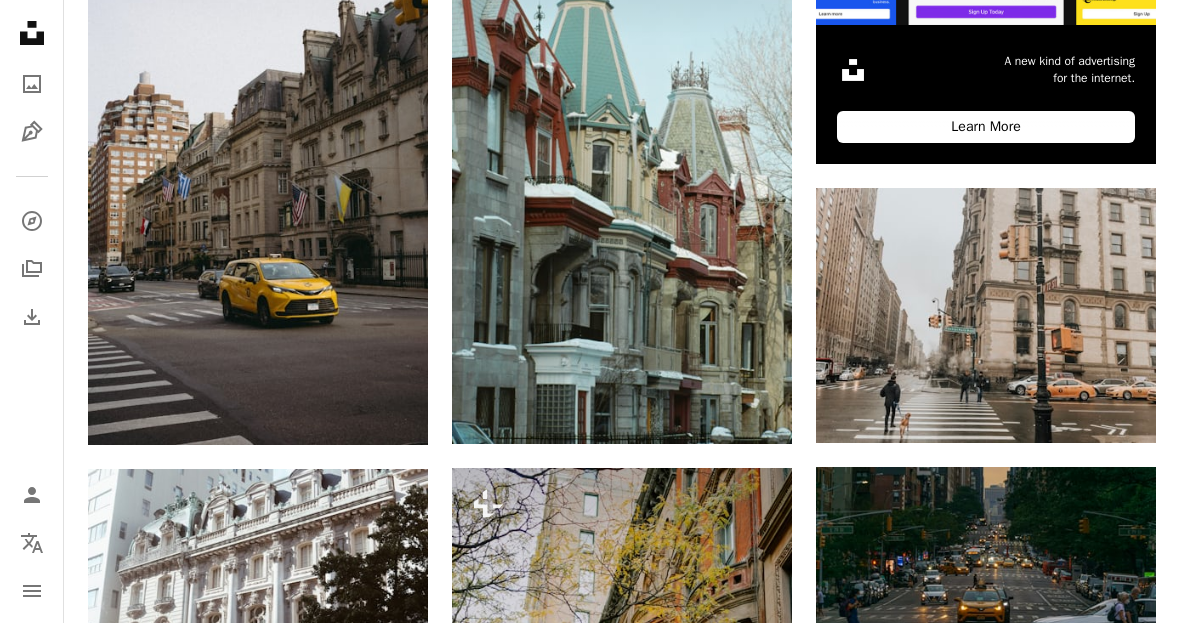 scroll, scrollTop: 0, scrollLeft: 0, axis: both 